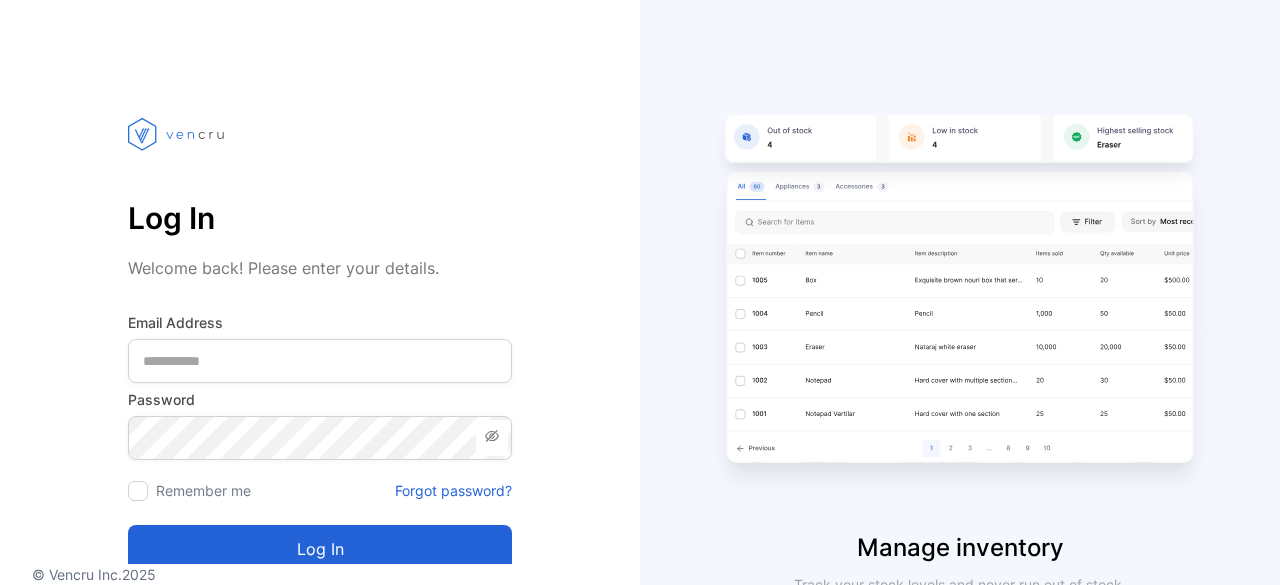scroll, scrollTop: 0, scrollLeft: 0, axis: both 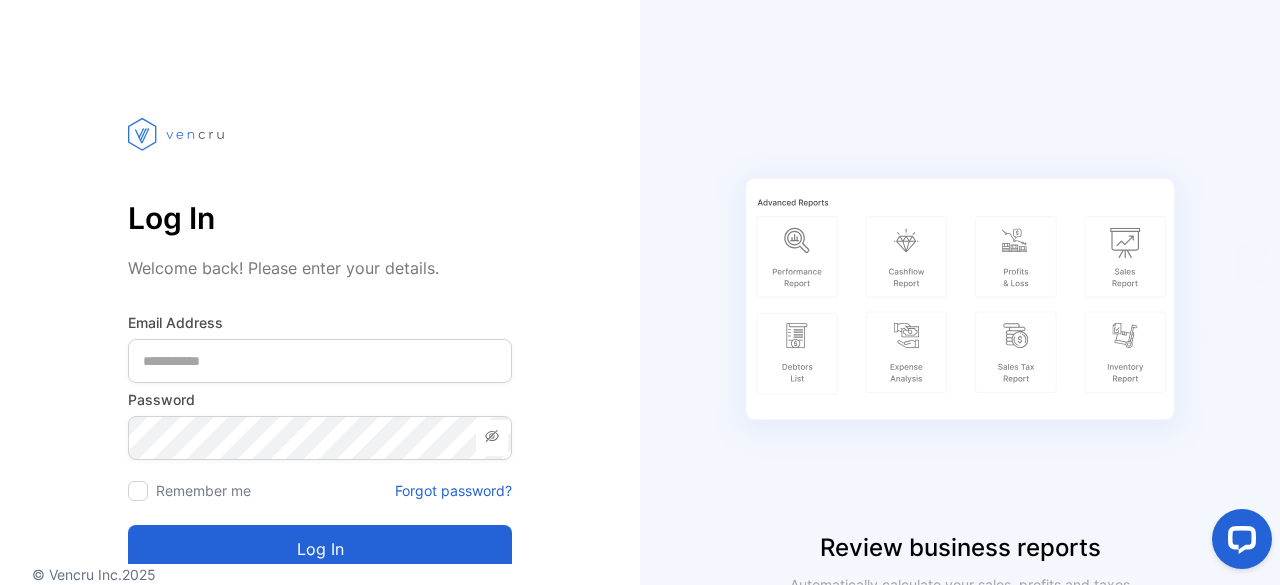 click on "Log In Welcome back! Please enter your details. Email Address   Password   Remember me Forgot password? Log in Don't have an account?   Sign up" at bounding box center (320, 353) 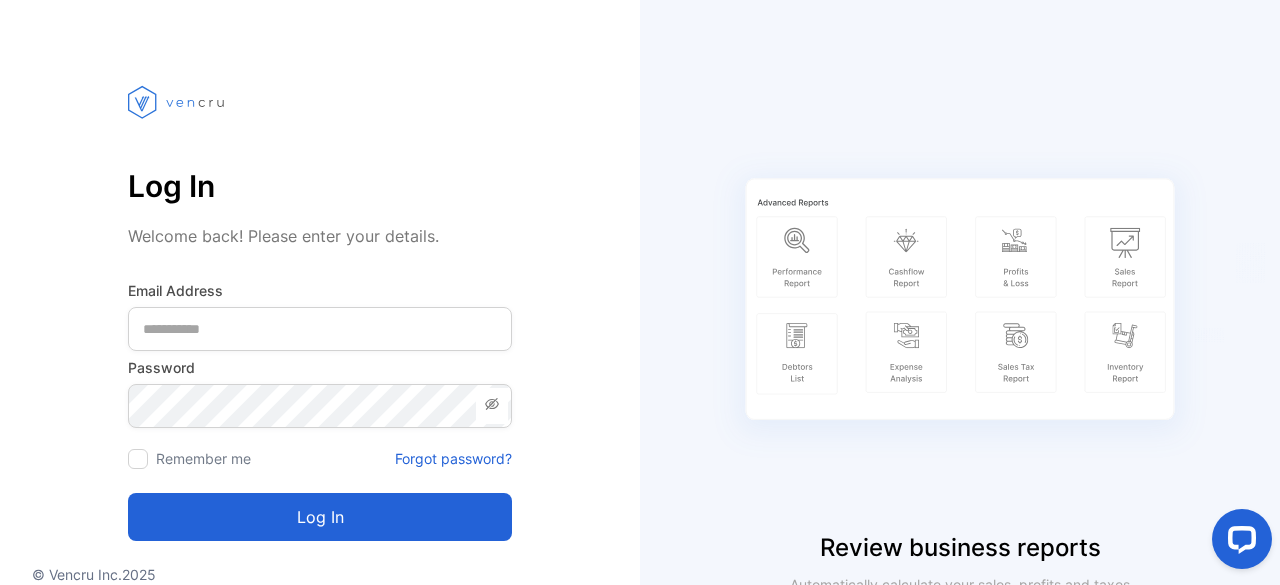 scroll, scrollTop: 0, scrollLeft: 0, axis: both 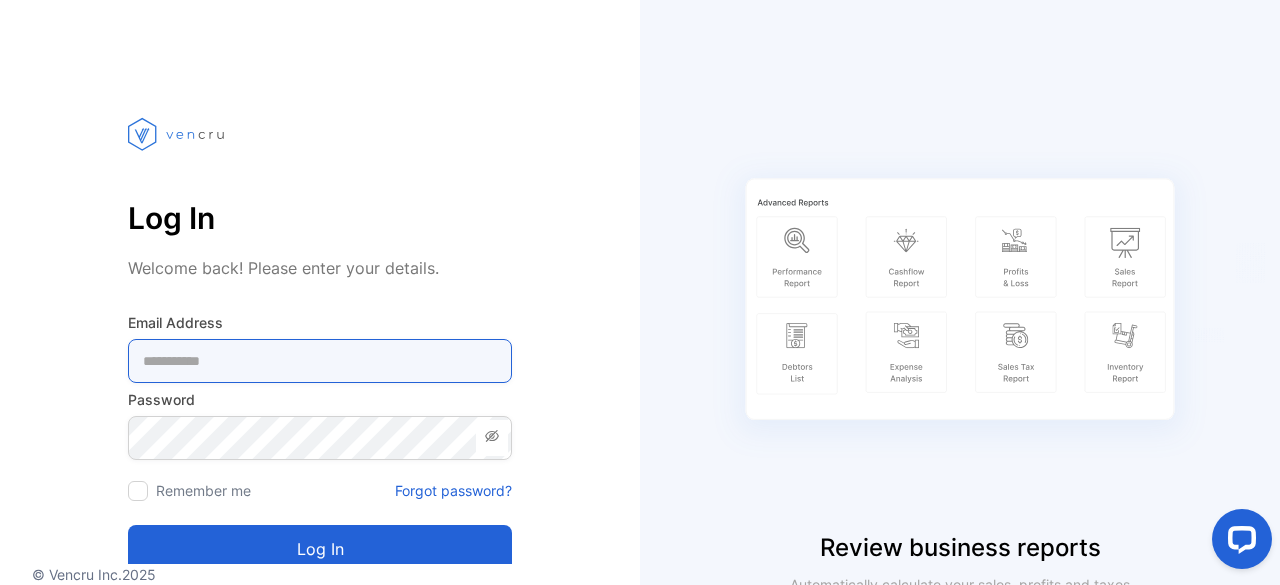 click at bounding box center (320, 361) 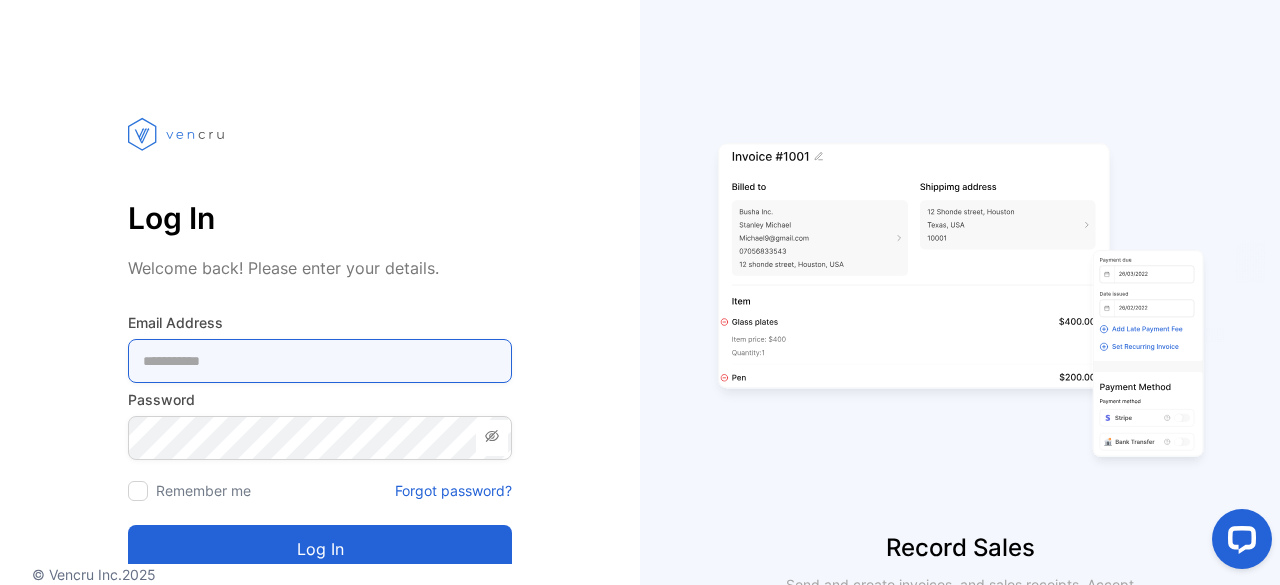 type on "**********" 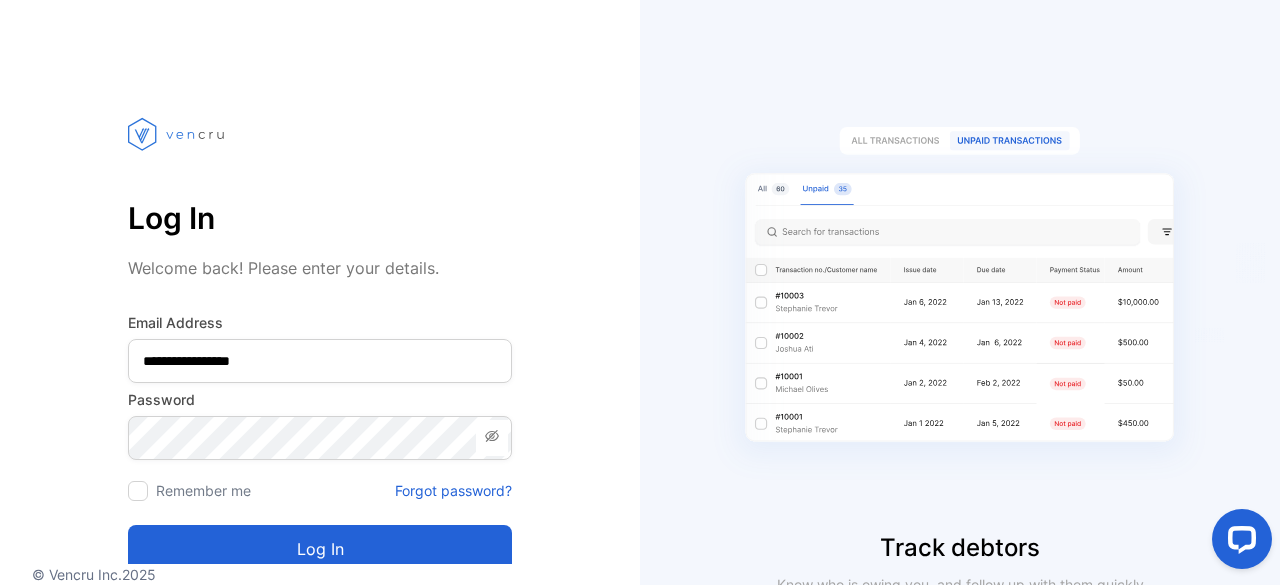 click on "Log in" at bounding box center [320, 549] 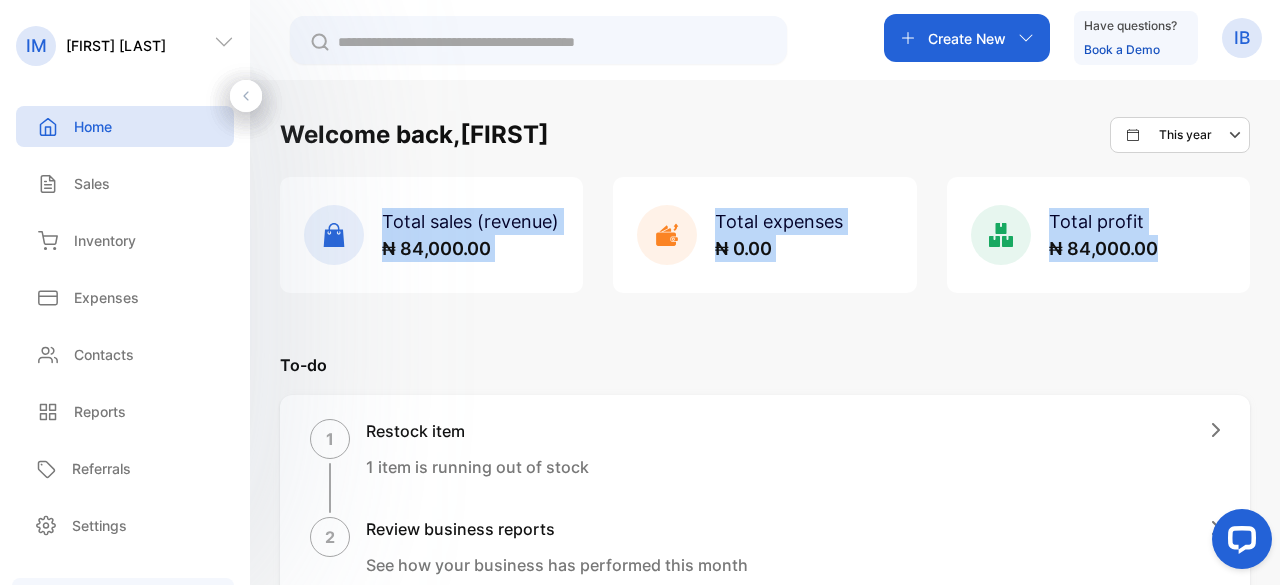 drag, startPoint x: 1272, startPoint y: 129, endPoint x: 1275, endPoint y: 309, distance: 180.025 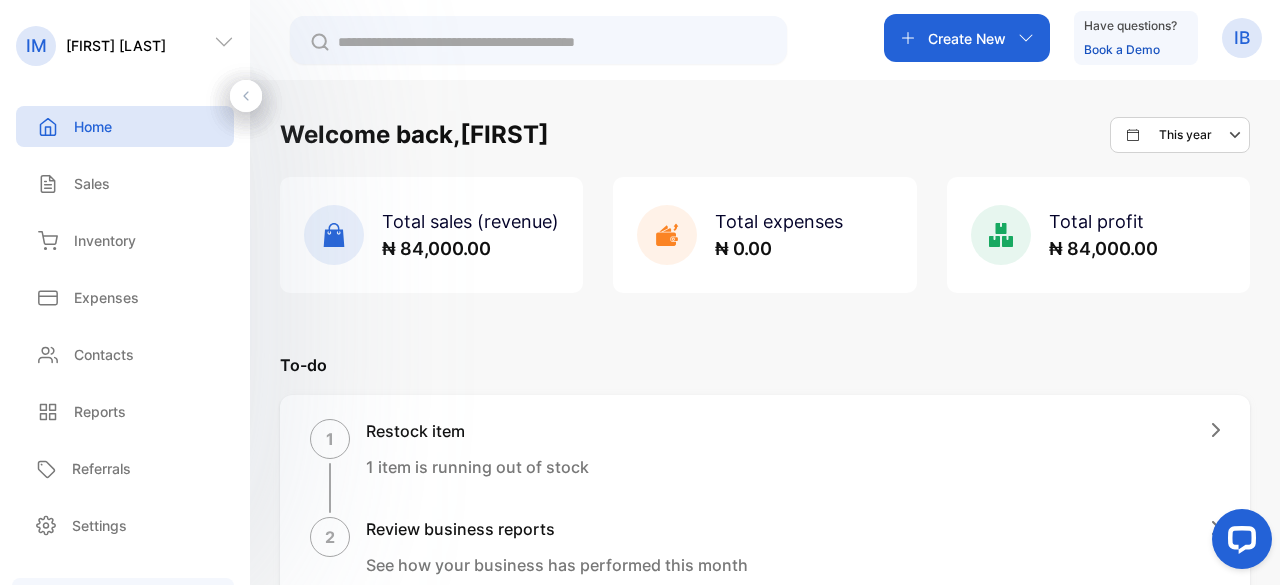 click on "1 Restock item 1 item is running out of stock" at bounding box center (765, 466) 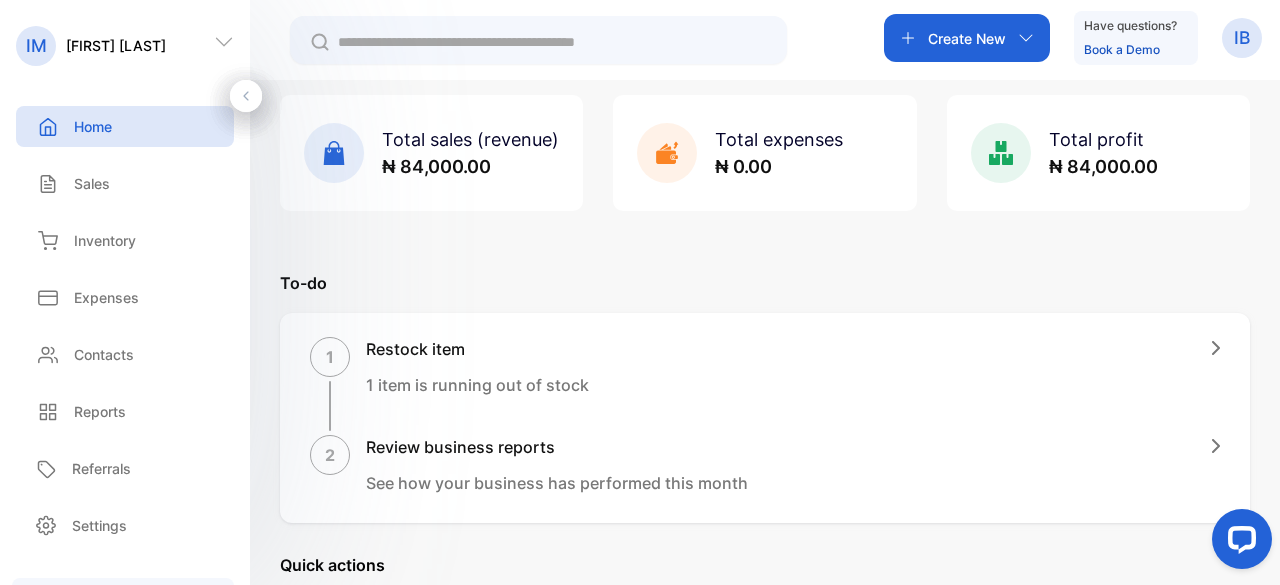 scroll, scrollTop: 0, scrollLeft: 0, axis: both 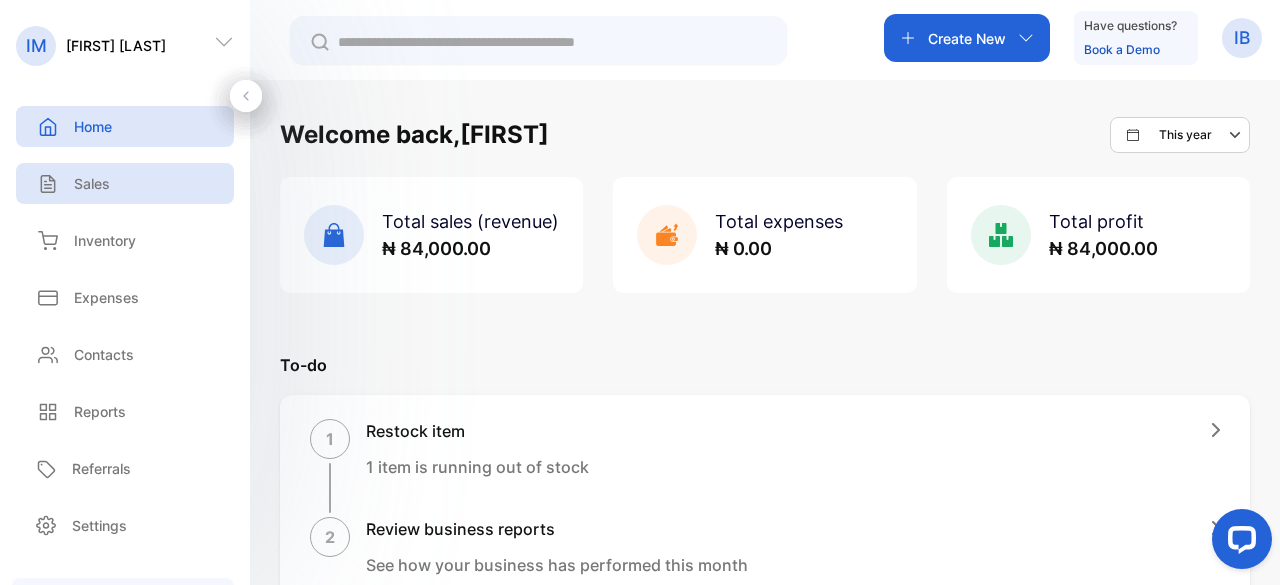 click on "Sales" at bounding box center [92, 183] 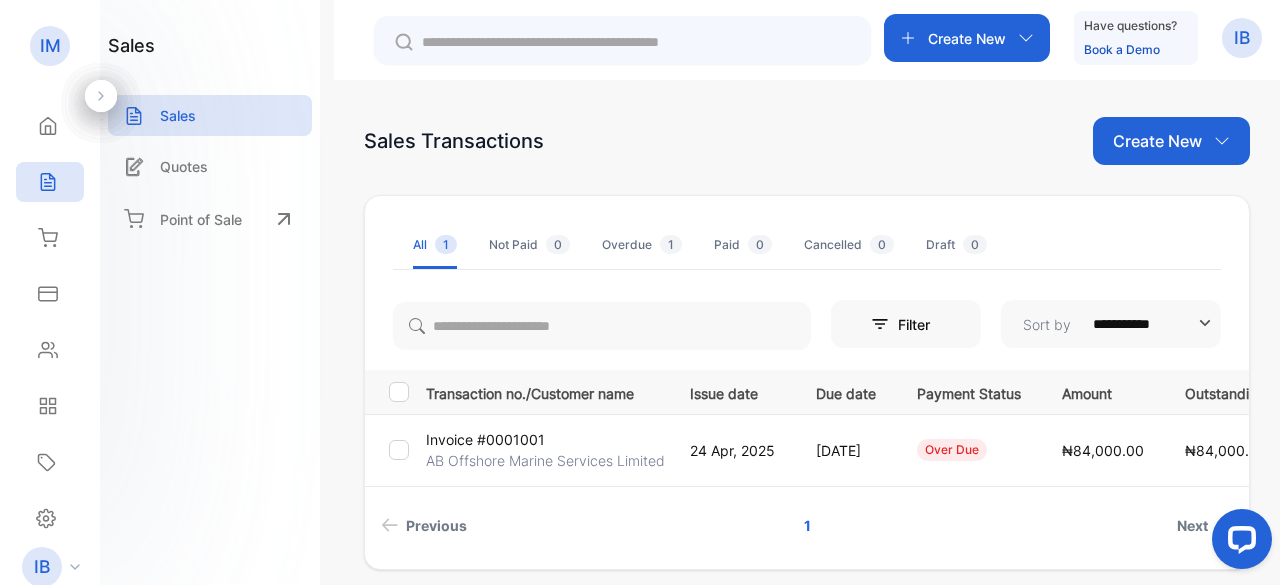 click on "Create New" at bounding box center [1157, 141] 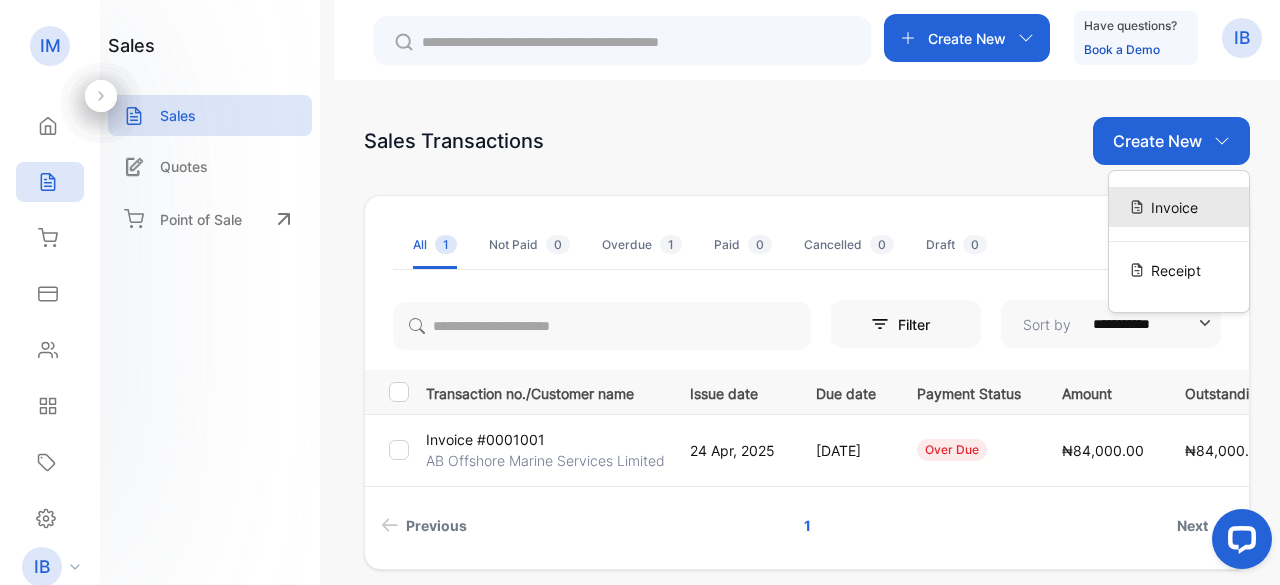 click on "Invoice" at bounding box center (1174, 207) 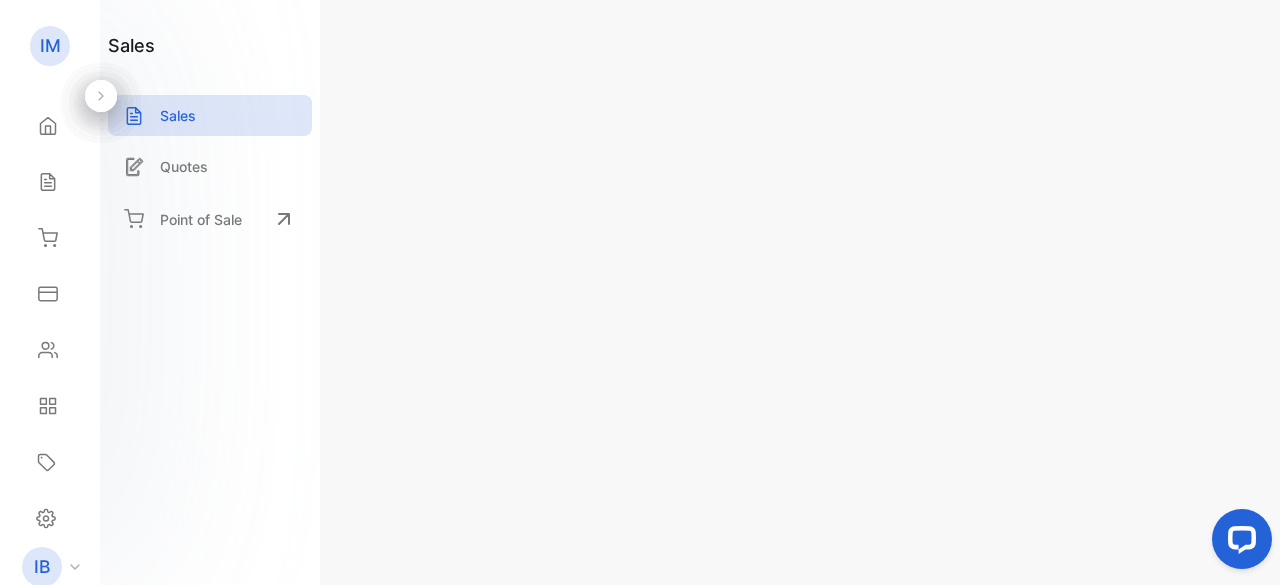 type on "**********" 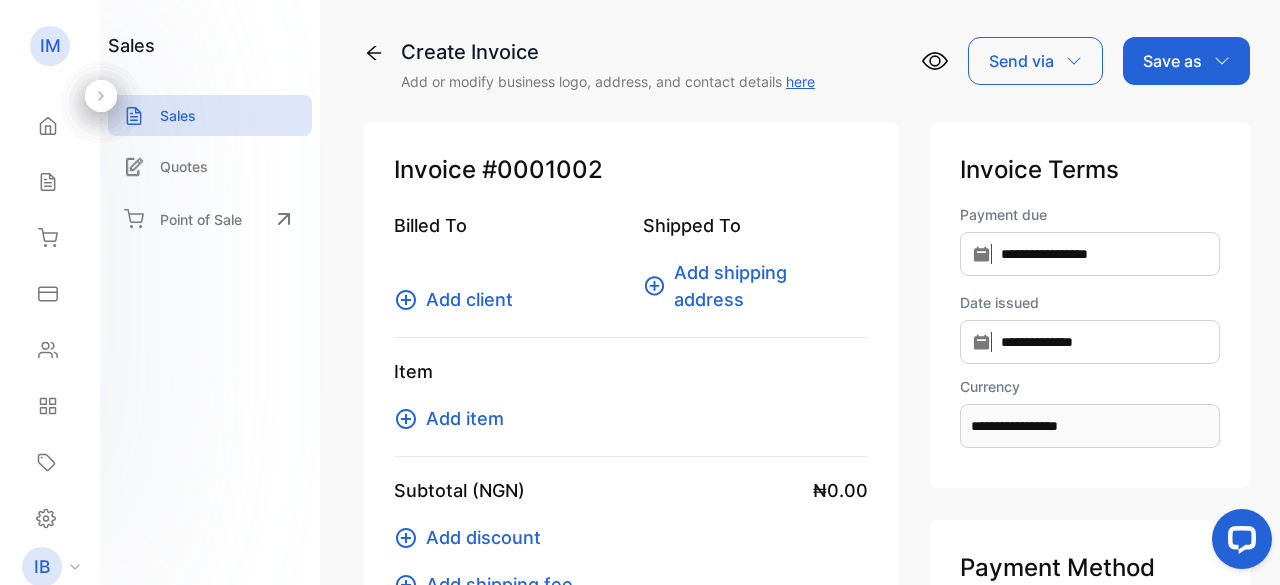 click on "Invoice   #0001002" at bounding box center [631, 170] 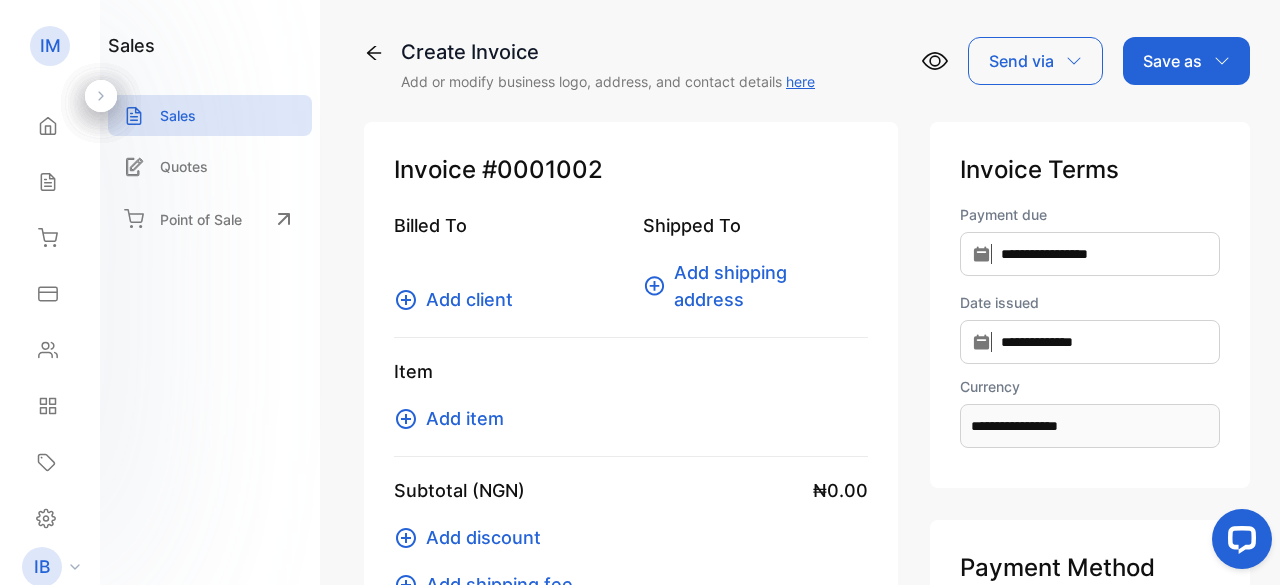 click on "Invoice   #0001002" at bounding box center [631, 170] 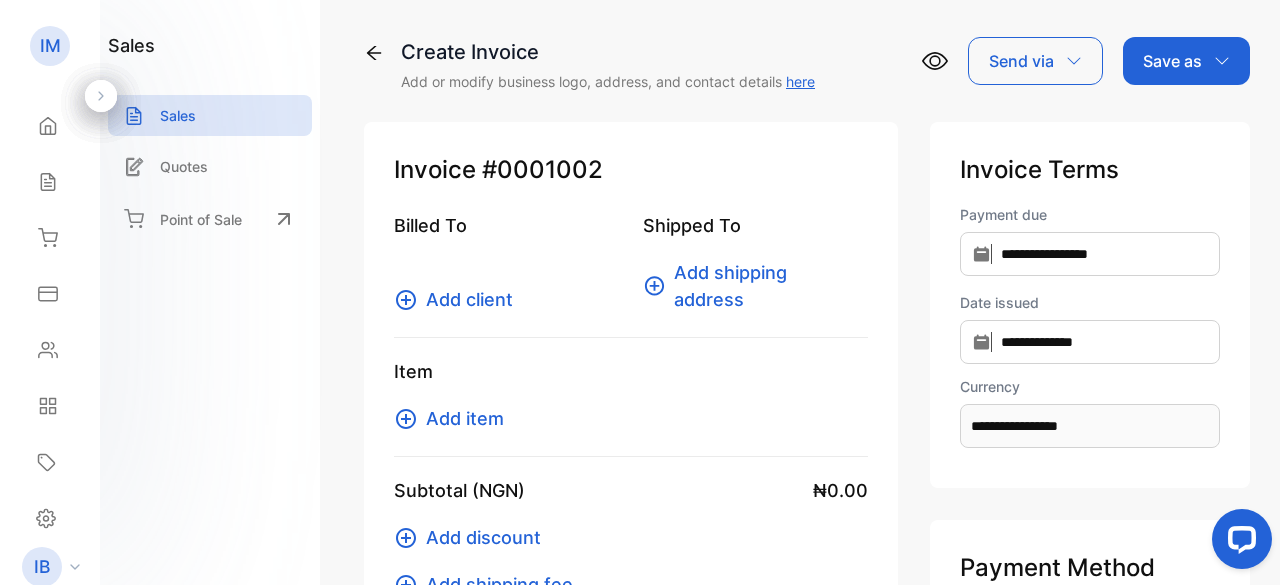 click 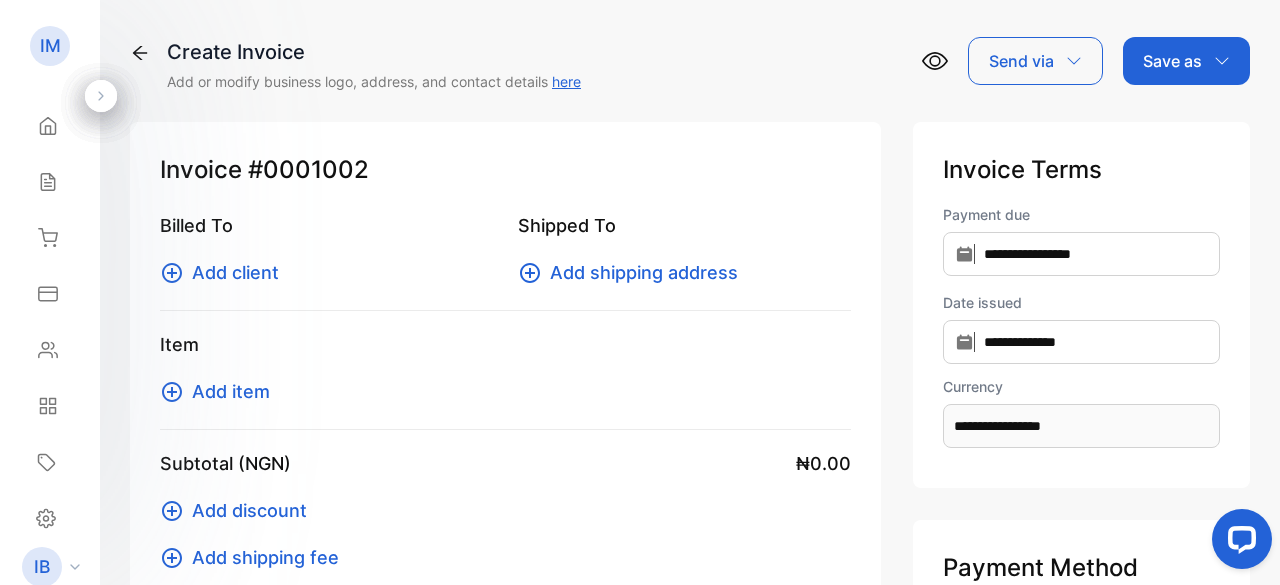 click on "Add client" at bounding box center [235, 272] 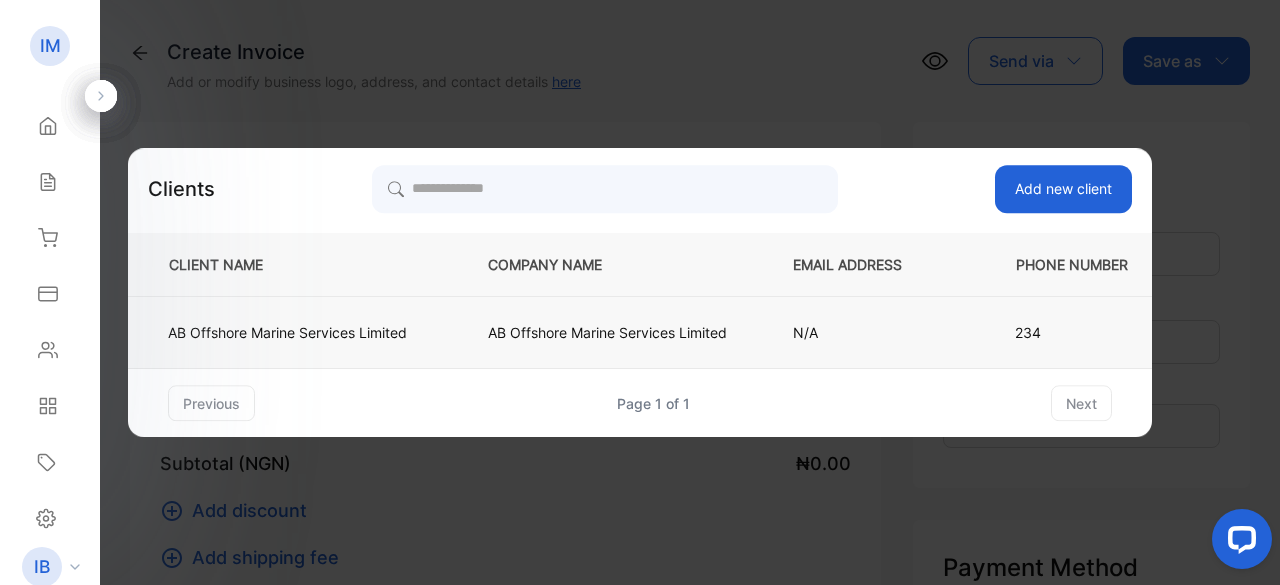 click on "AB Offshore Marine Services Limited" at bounding box center (607, 332) 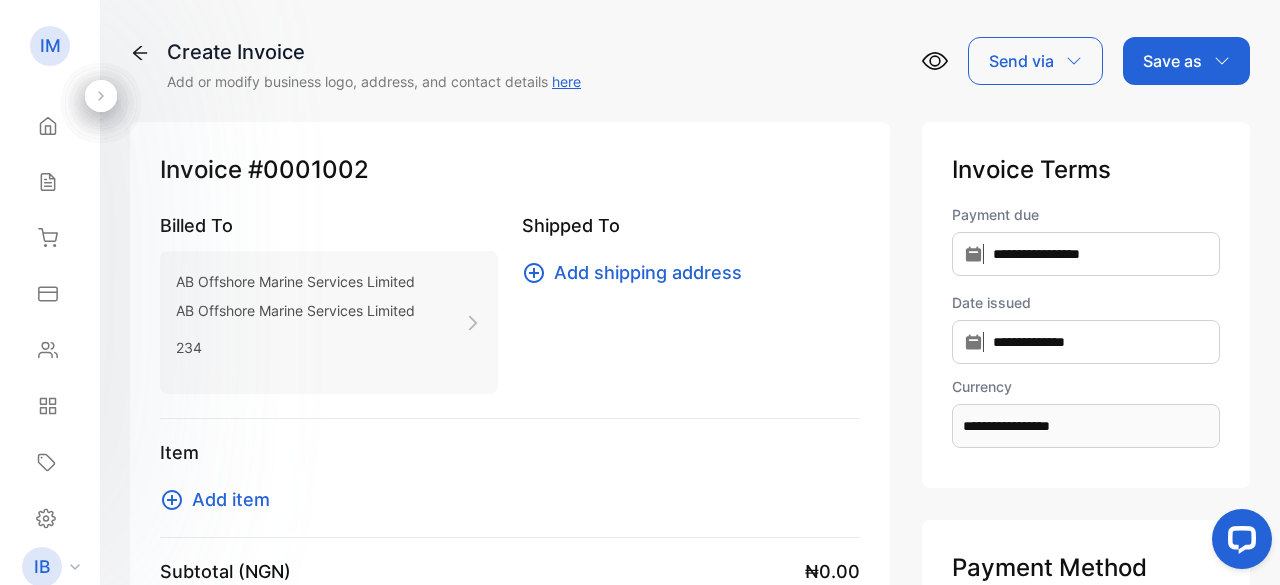 click on "Add shipping address" at bounding box center [648, 272] 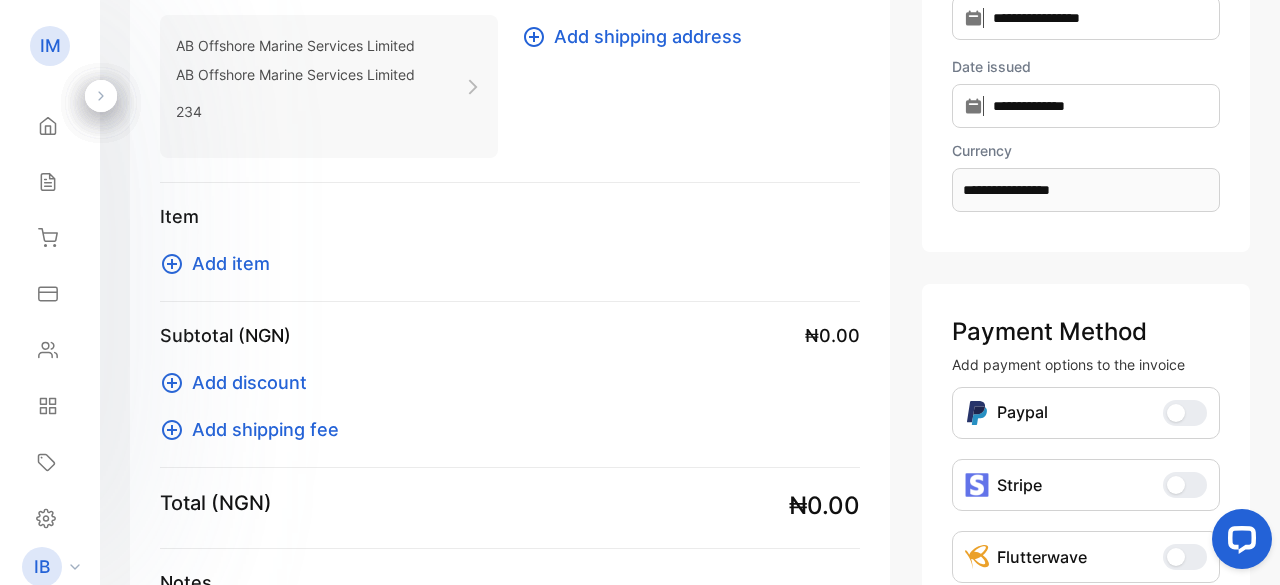scroll, scrollTop: 240, scrollLeft: 0, axis: vertical 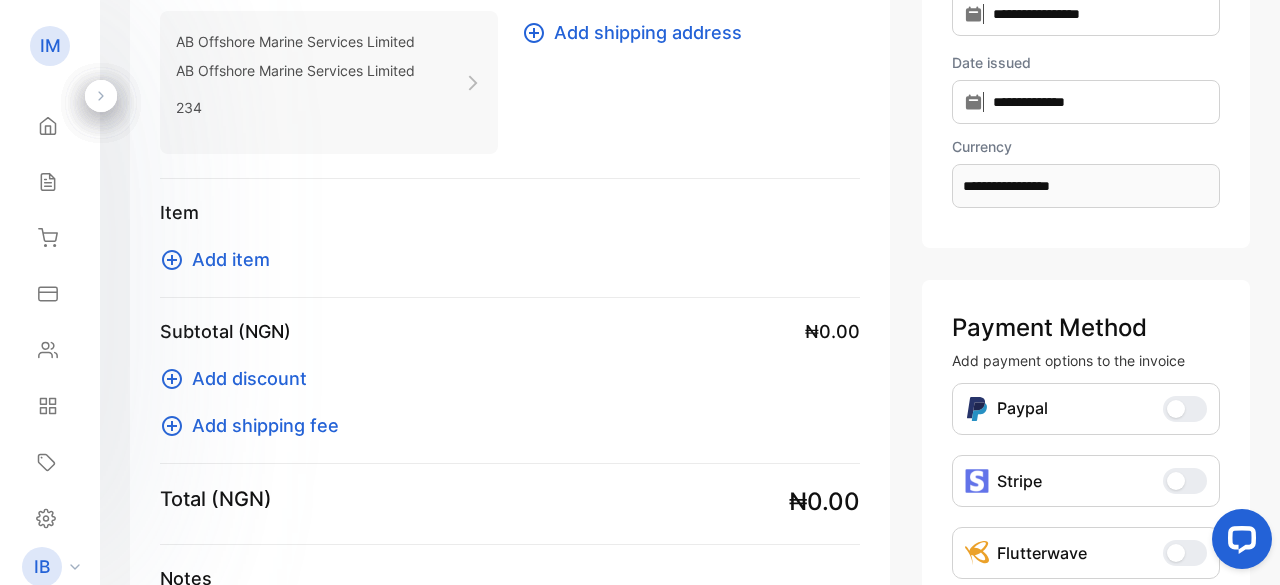 click on "Add item" at bounding box center [231, 259] 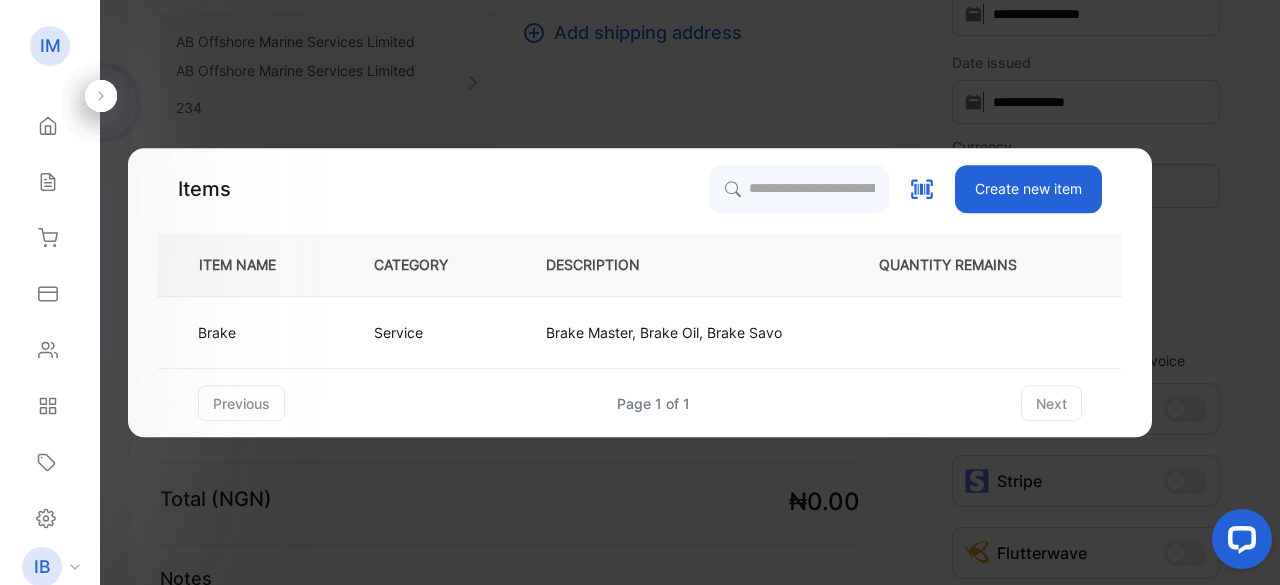 click on "Create new item" at bounding box center [1028, 189] 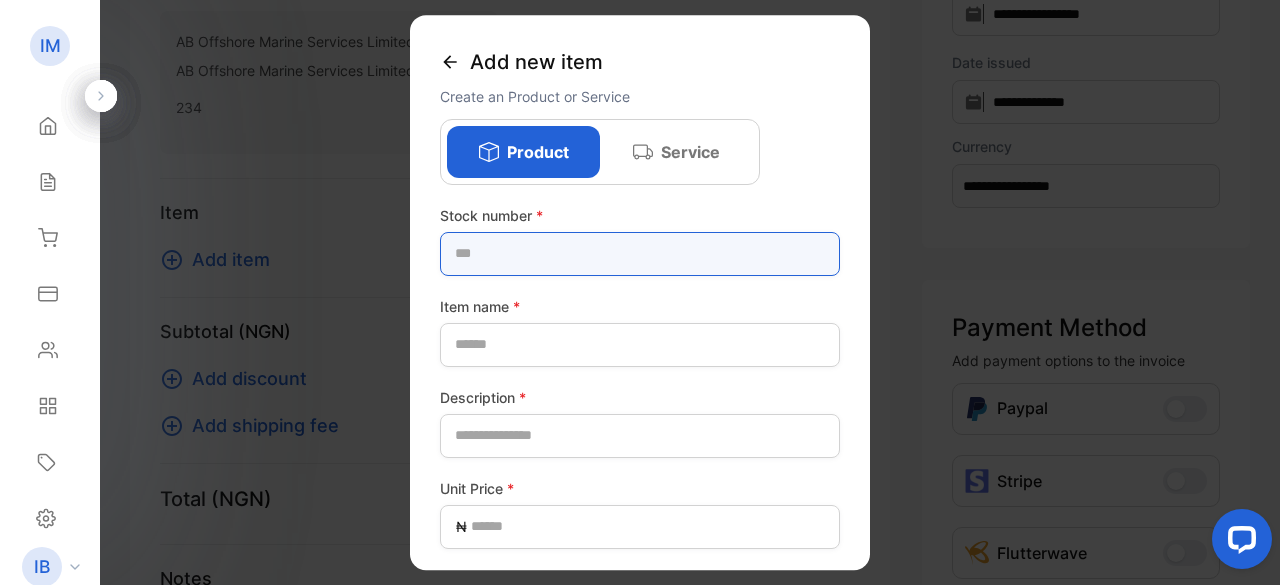 click at bounding box center [640, 254] 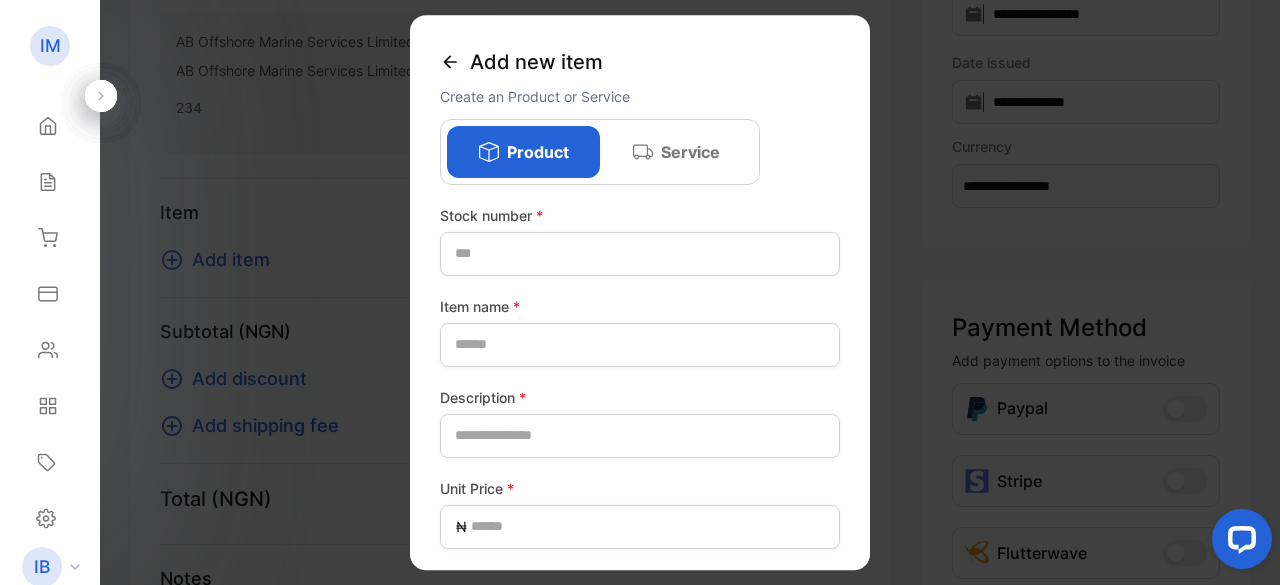 click on "Stock number   *" at bounding box center [640, 240] 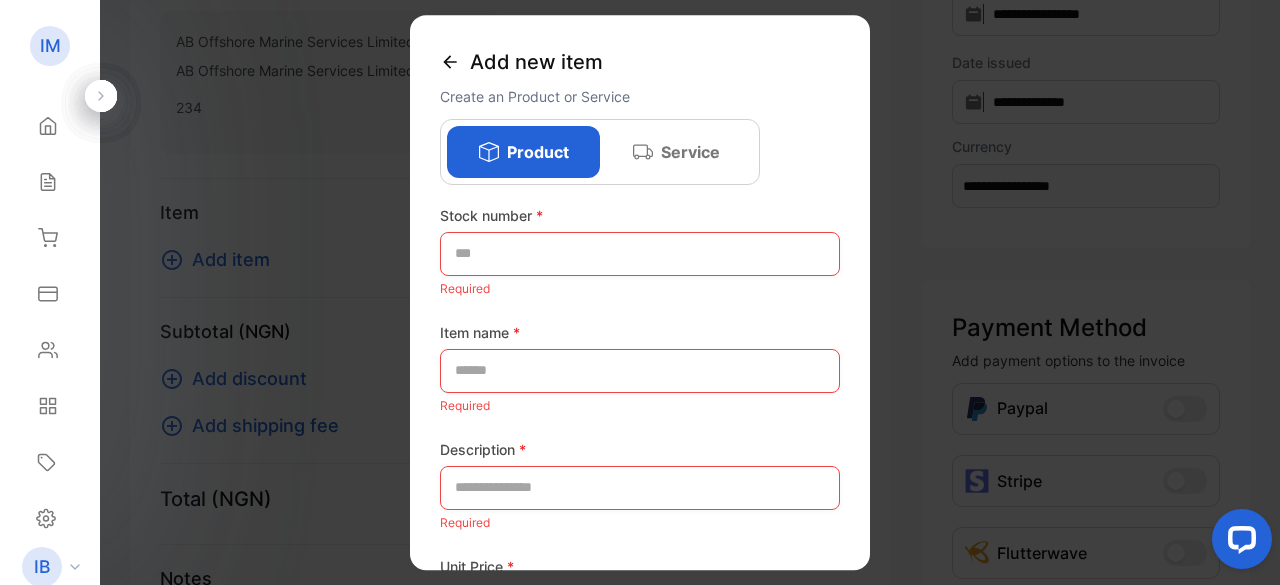 click on "Stock number   * Required" at bounding box center [640, 253] 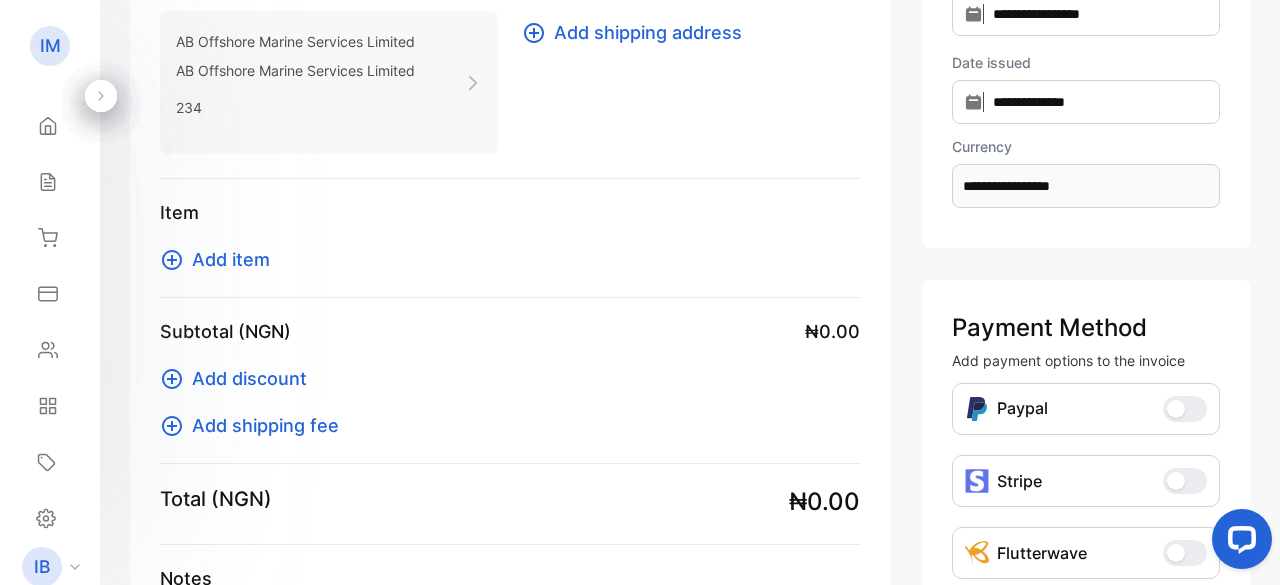 click on "Add discount Add shipping fee" at bounding box center [510, 392] 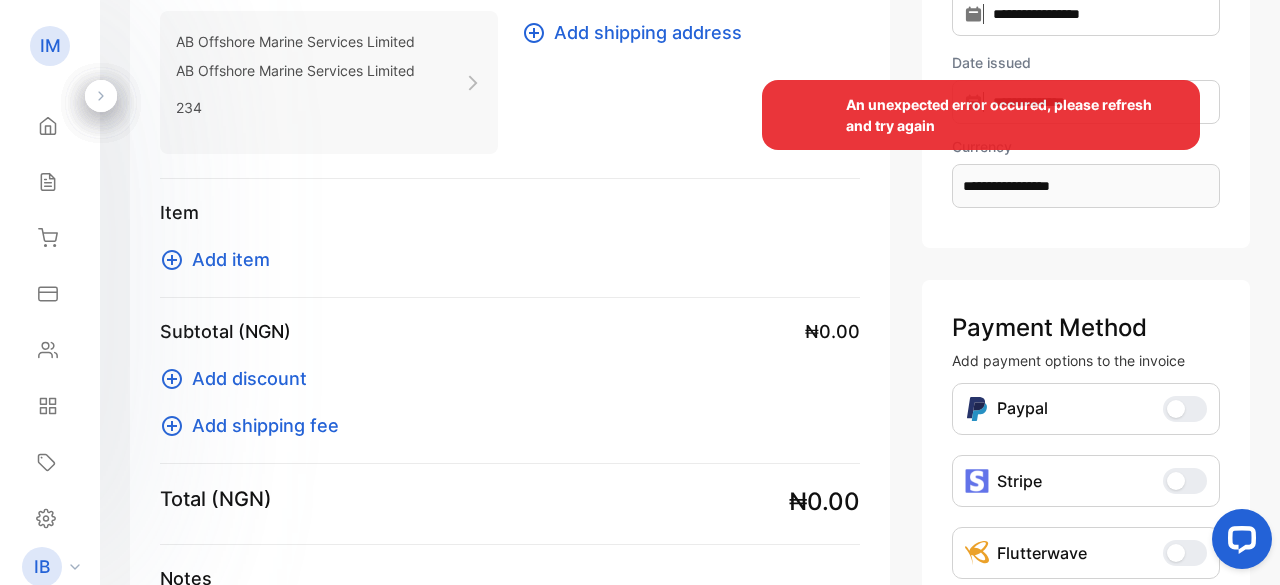 click on "An unexpected error occured, please refresh and try again" at bounding box center (640, 292) 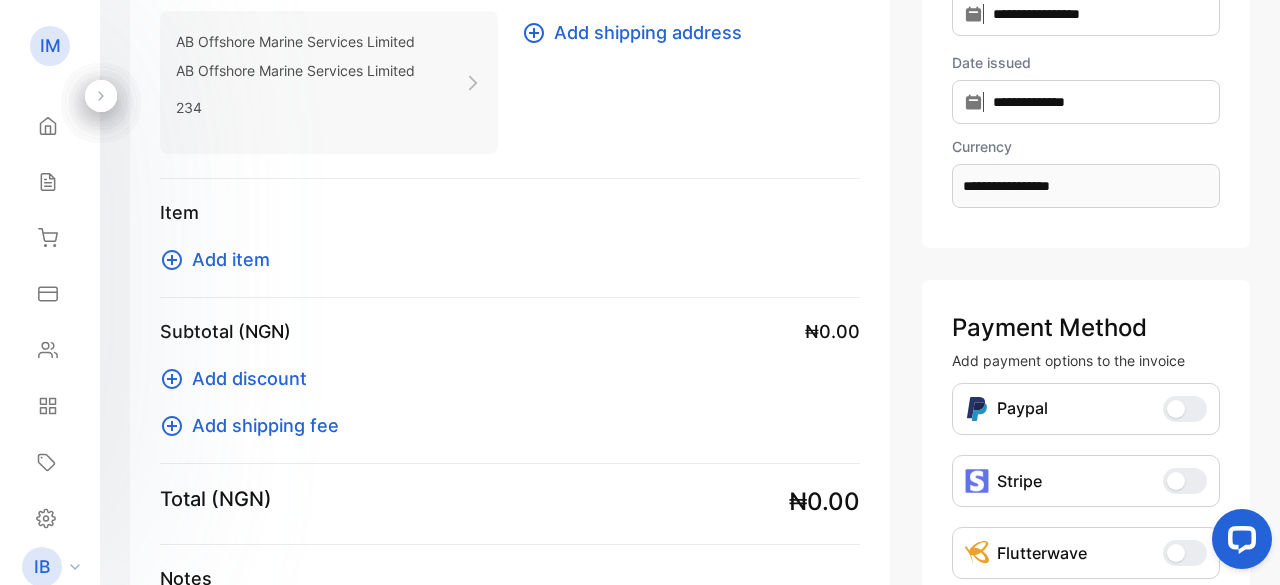 click on "Add item" at bounding box center (231, 259) 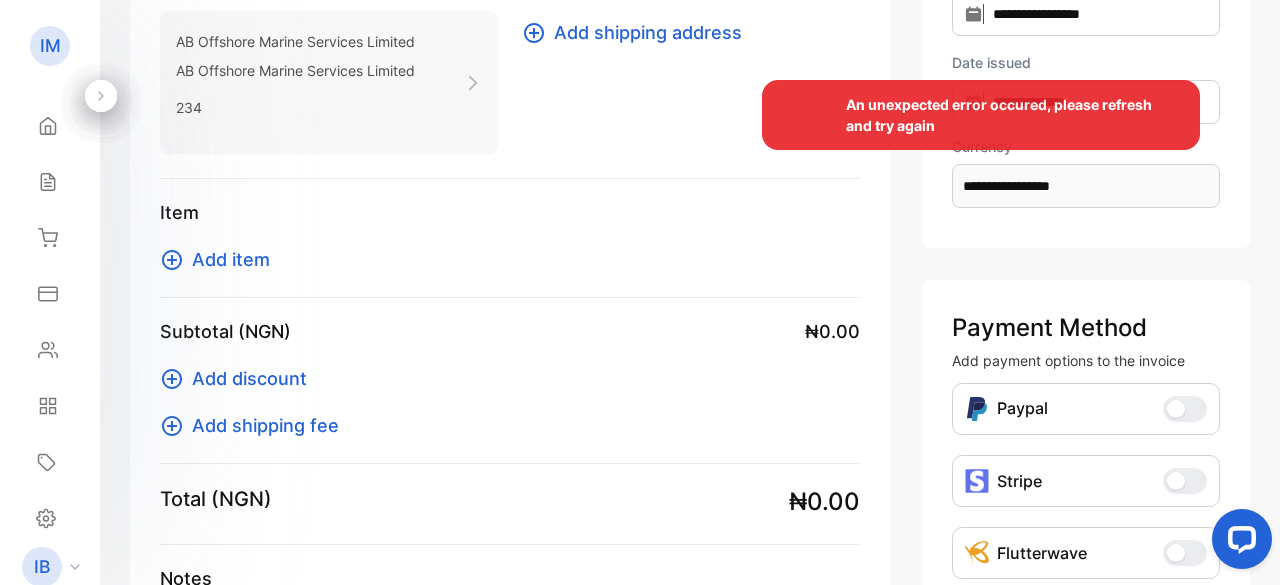 click on "An unexpected error occured, please refresh and try again" at bounding box center (640, 292) 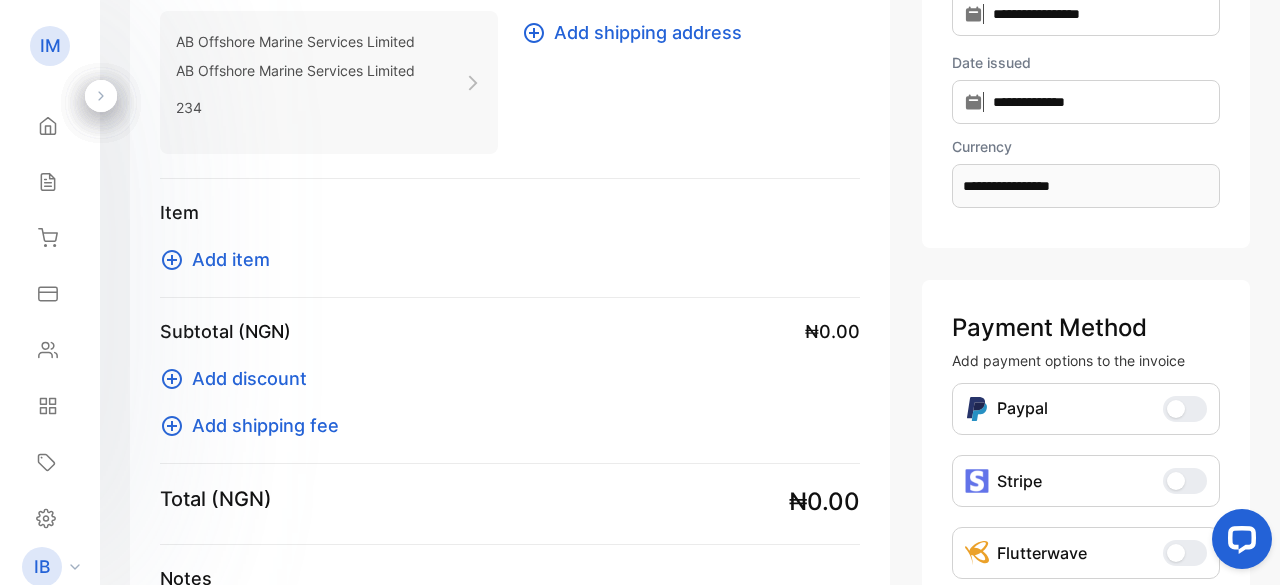 click on "Add item" at bounding box center (231, 259) 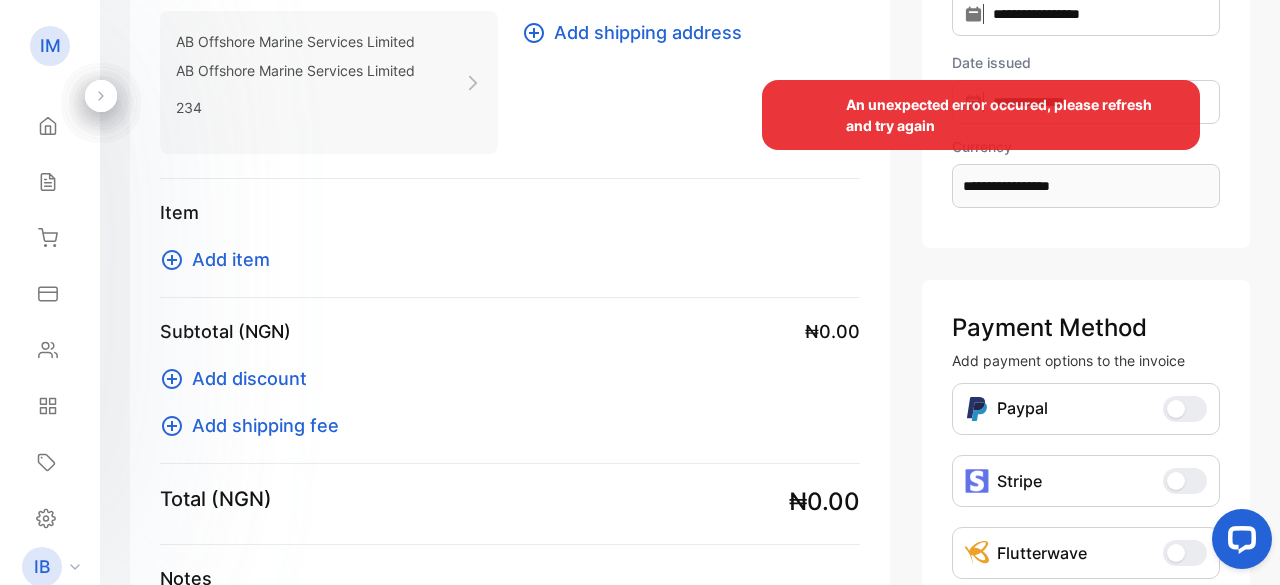 click on "An unexpected error occured, please refresh and try again" at bounding box center [640, 292] 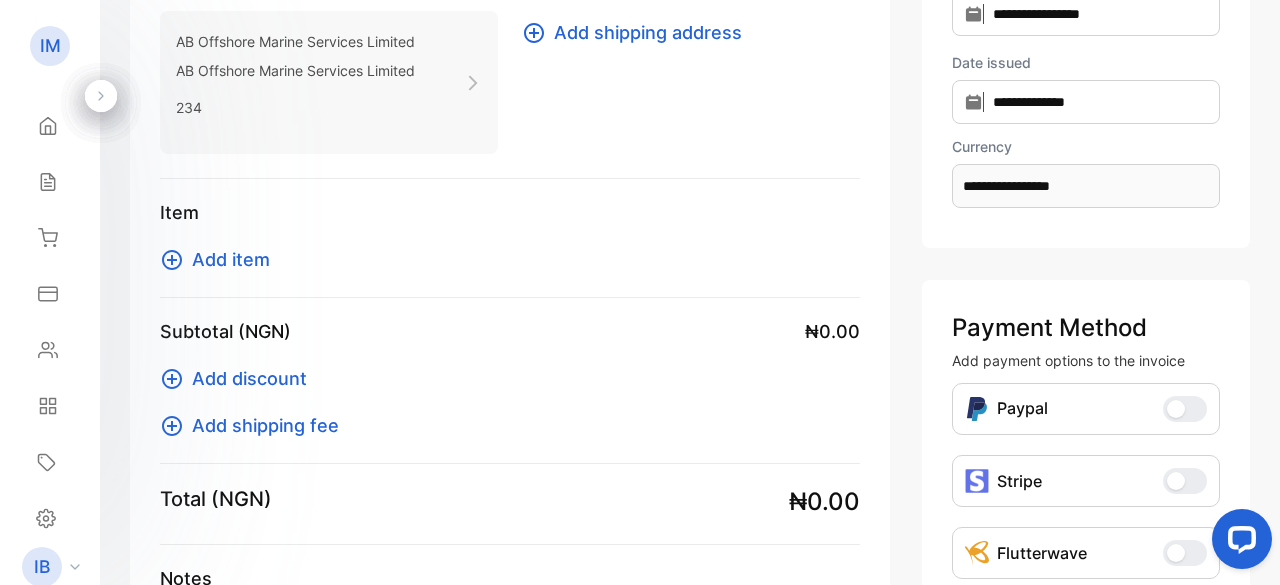 click on "Add item" at bounding box center (231, 259) 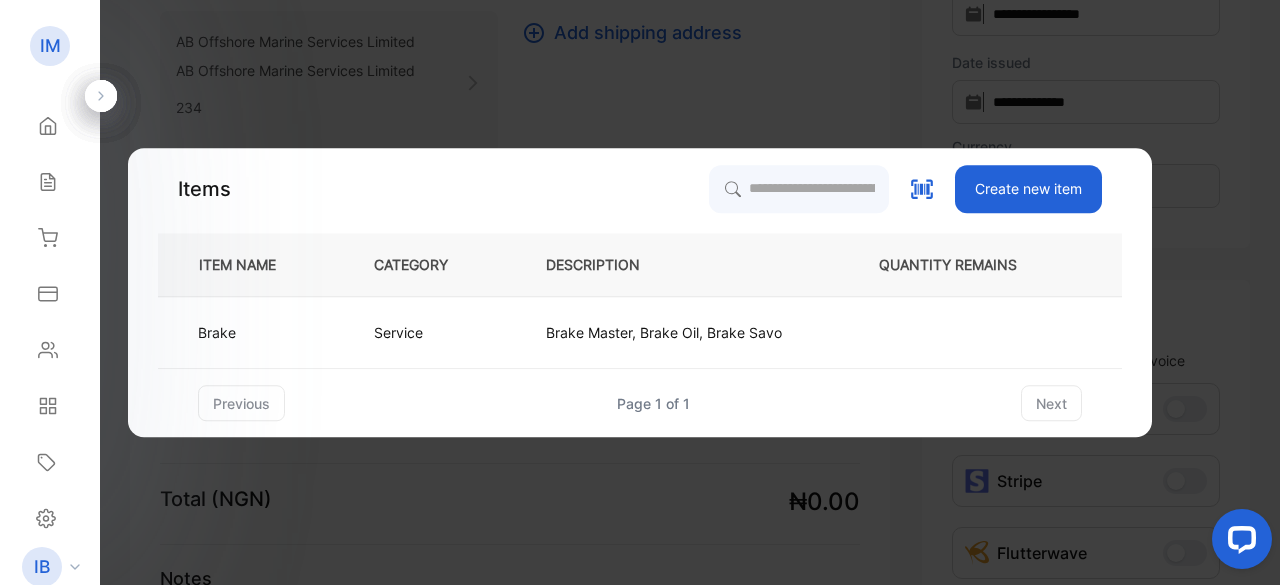 click on "Create new item" at bounding box center [1028, 189] 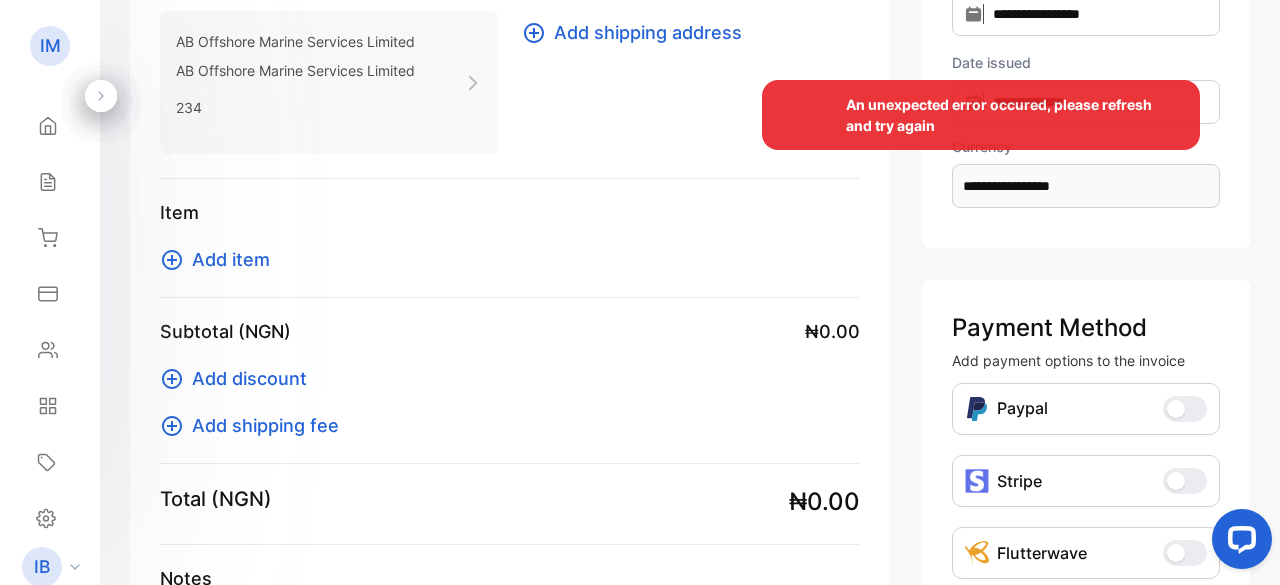 click on "An unexpected error occured, please refresh and try again" at bounding box center (640, 292) 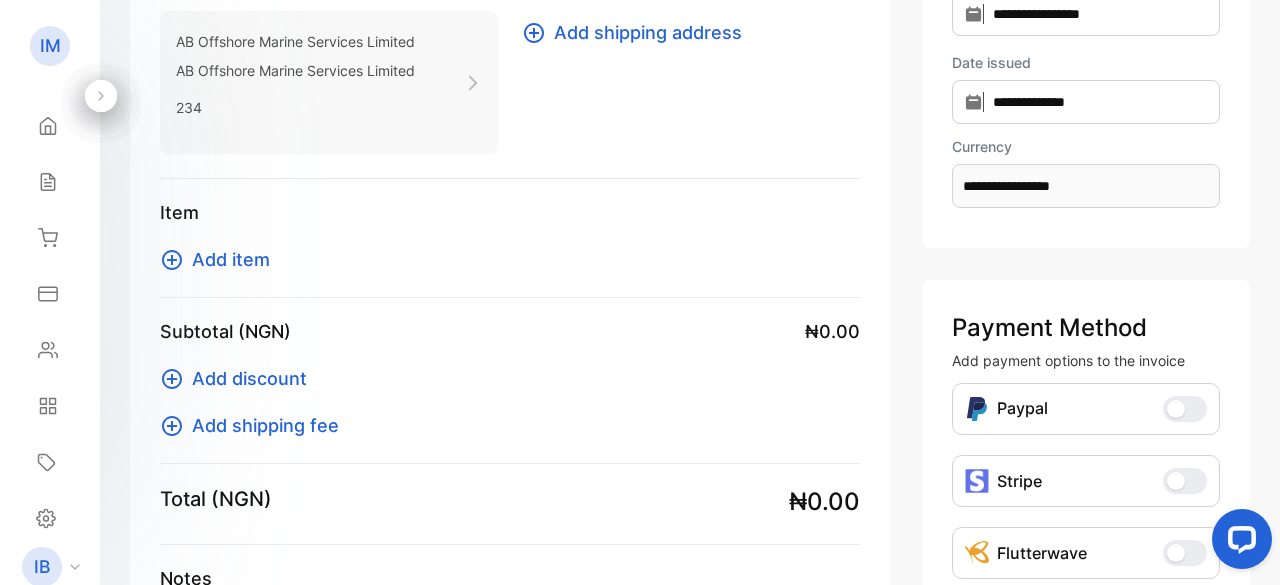 click on "Add item" at bounding box center [231, 259] 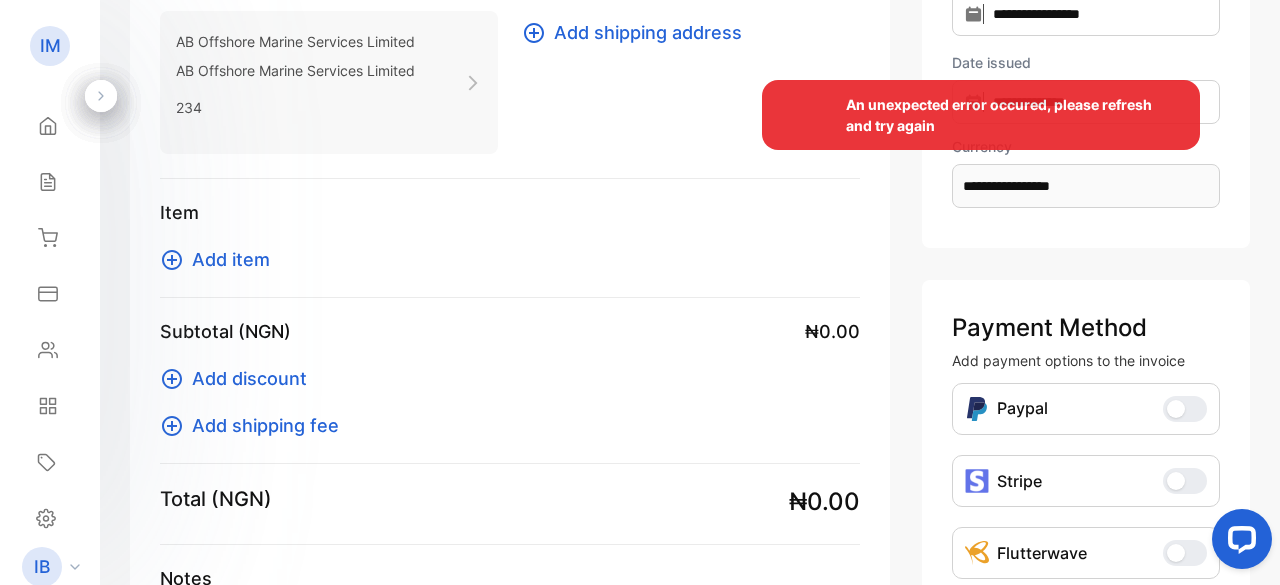 click on "An unexpected error occured, please refresh and try again" at bounding box center [640, 292] 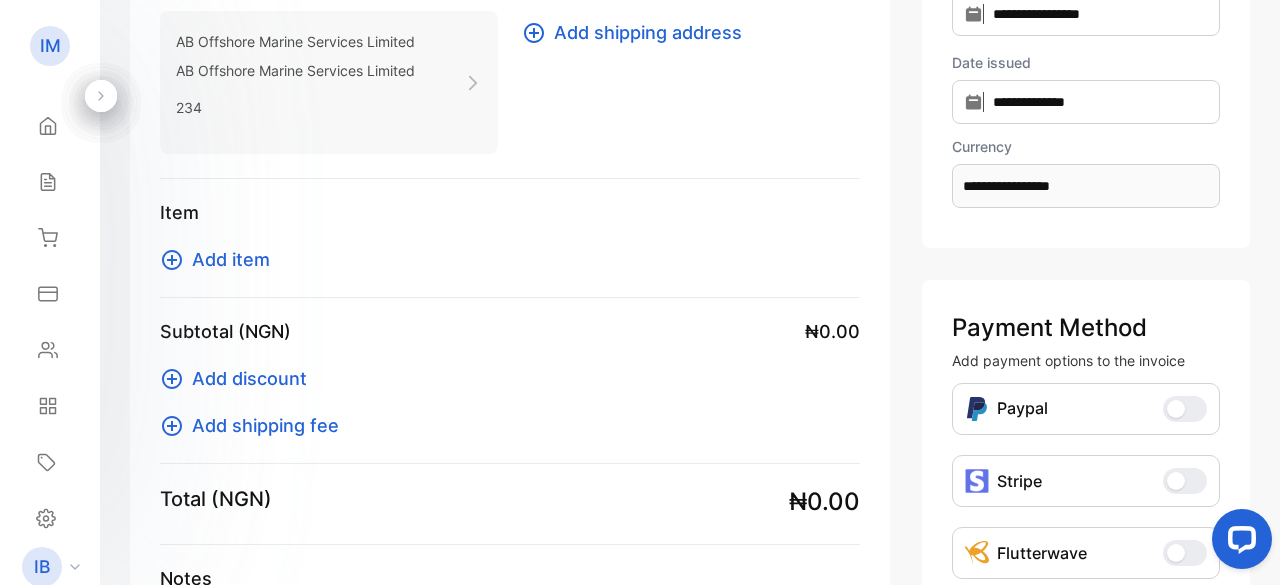 click on "Add item" at bounding box center (231, 259) 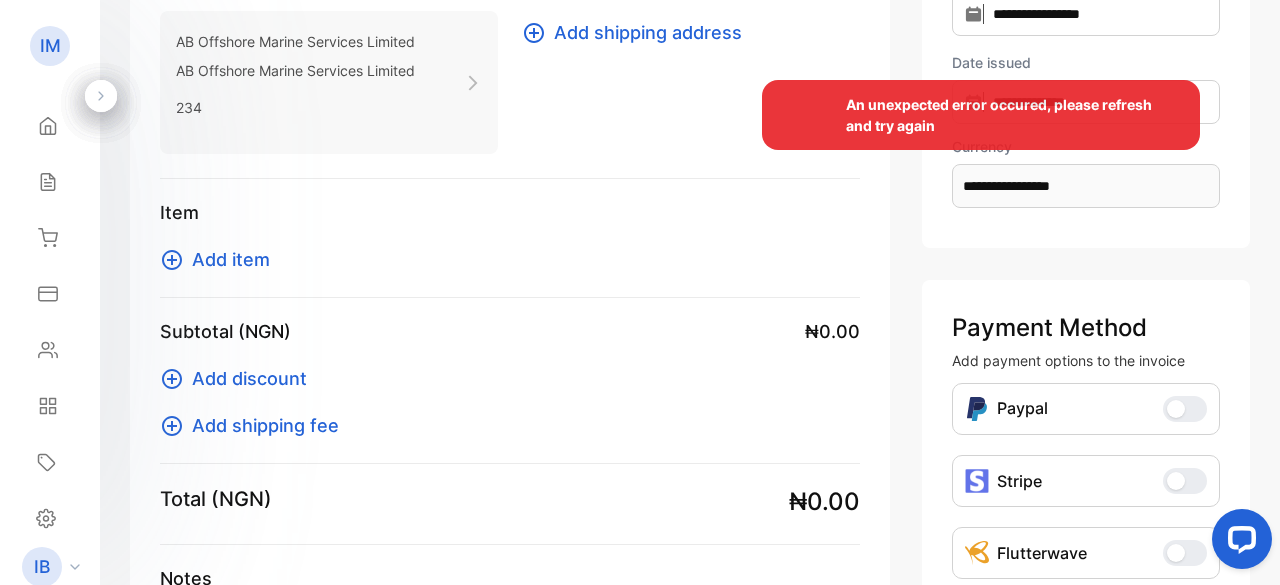 click on "An unexpected error occured, please refresh and try again" at bounding box center (640, 292) 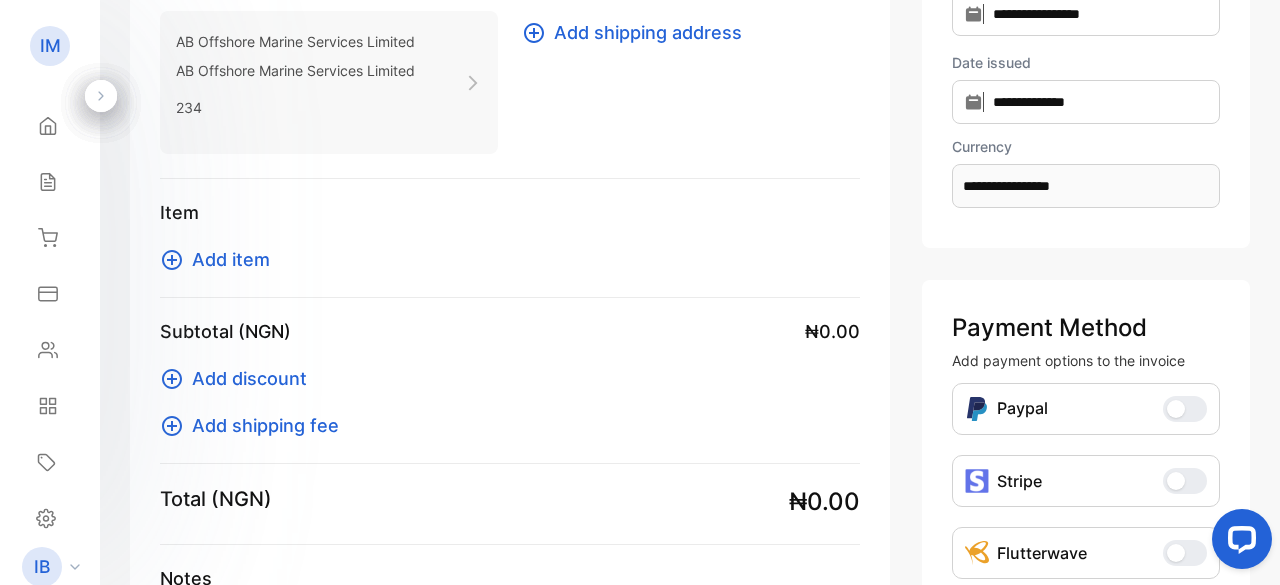 click on "Add item" at bounding box center (231, 259) 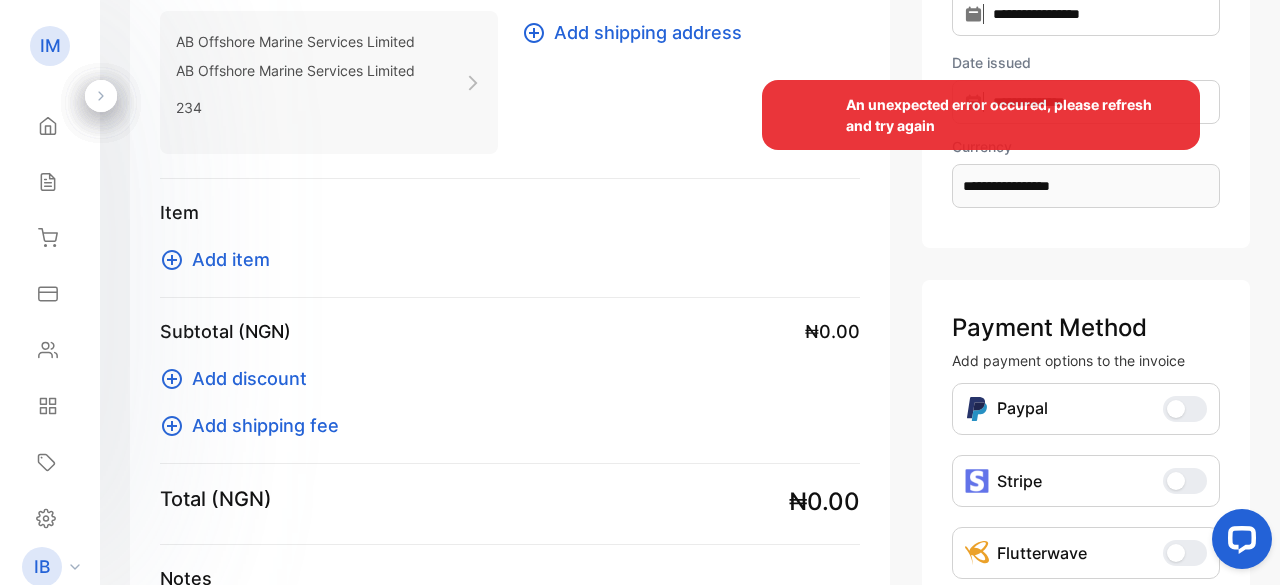 click on "An unexpected error occured, please refresh and try again" at bounding box center [640, 292] 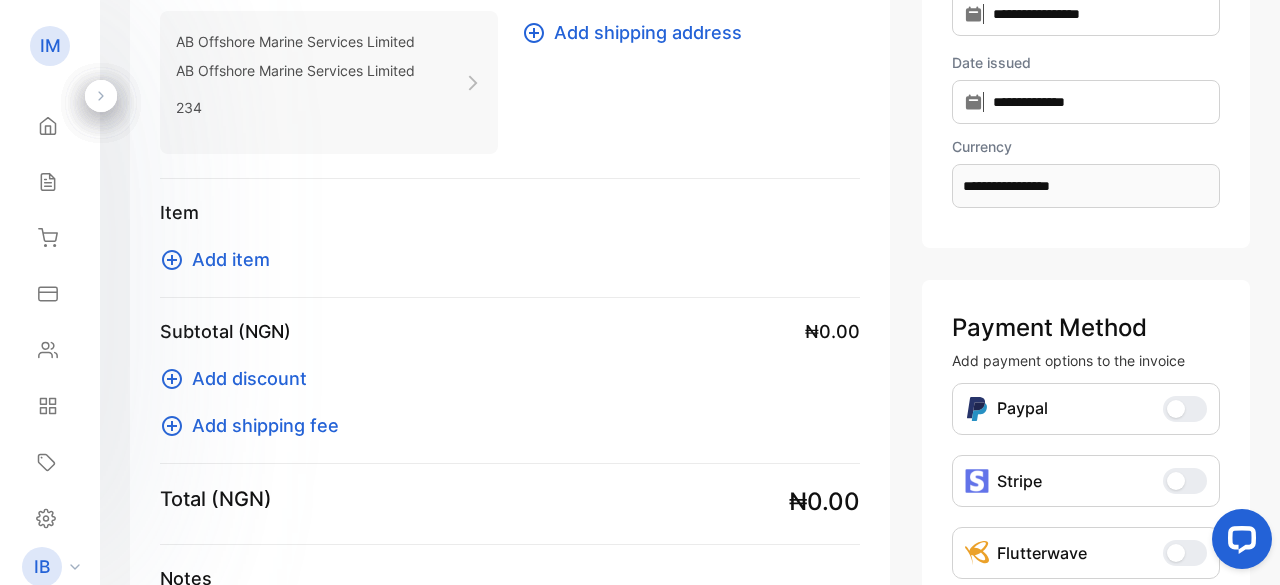 click on "Add item" at bounding box center (231, 259) 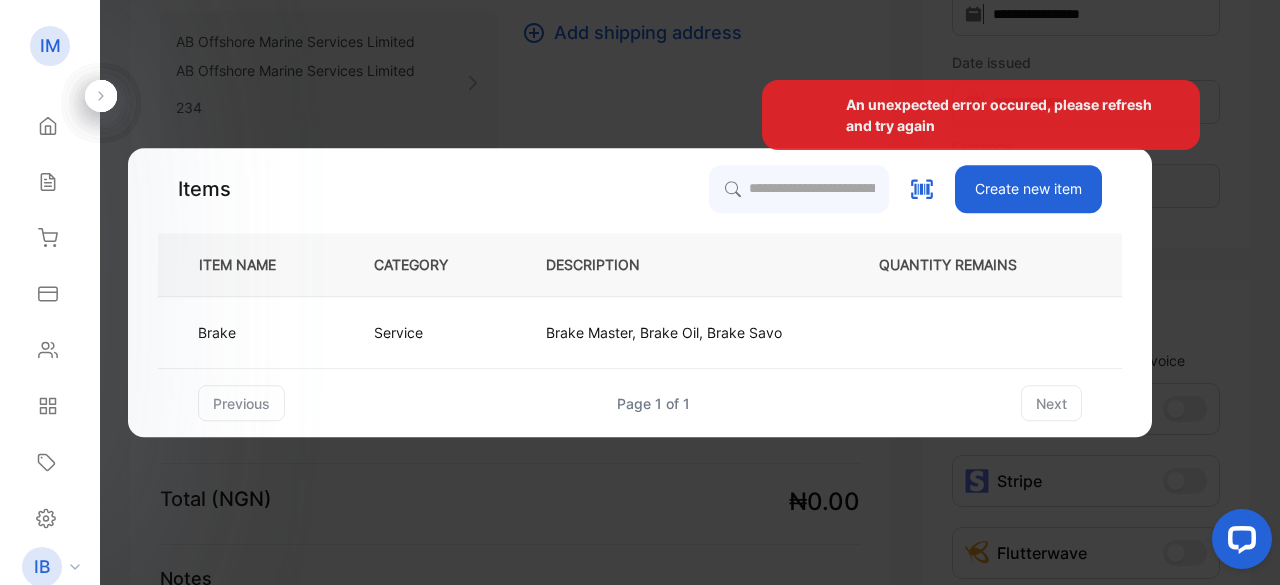 click on "An unexpected error occured, please refresh and try again" at bounding box center (640, 292) 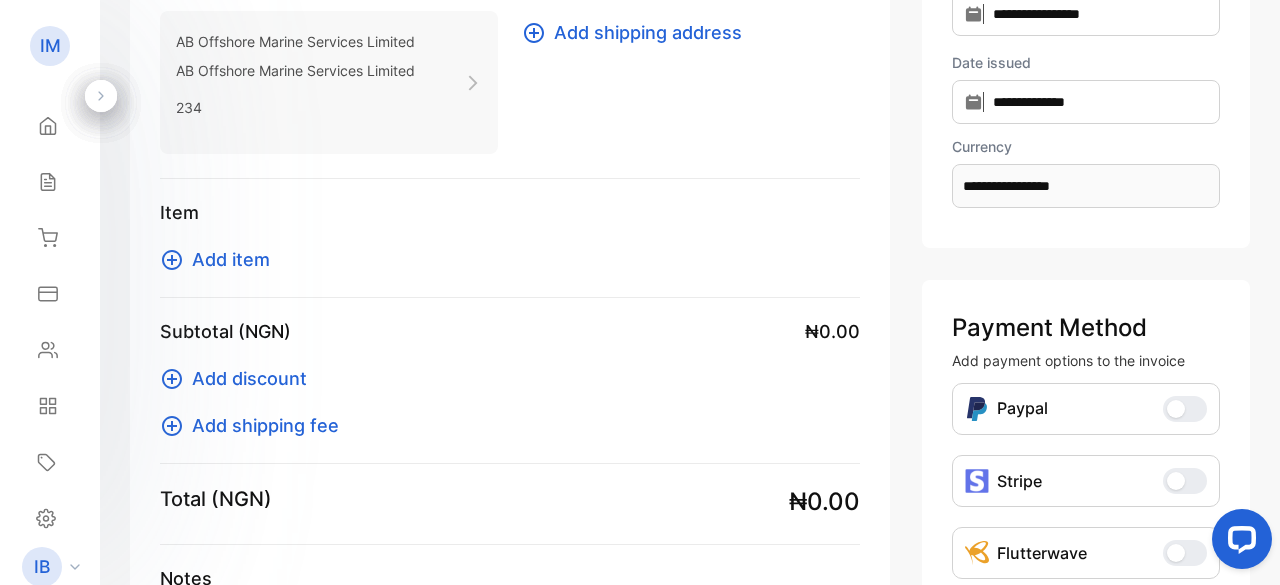 click on "Add item" at bounding box center [231, 259] 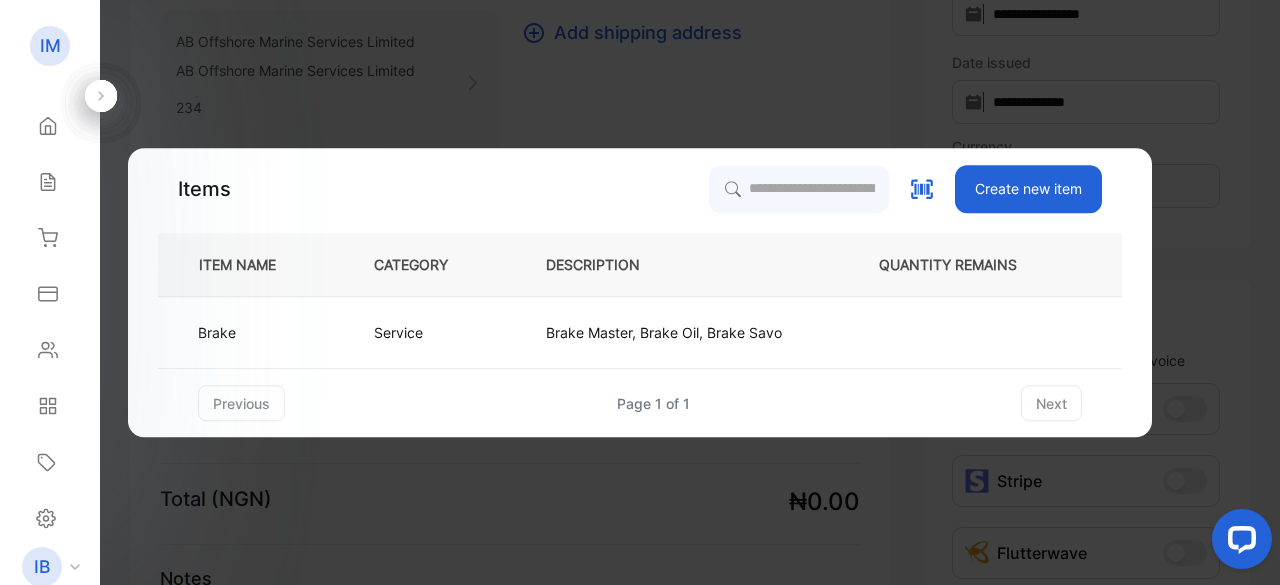 click on "Create new item" at bounding box center [1028, 189] 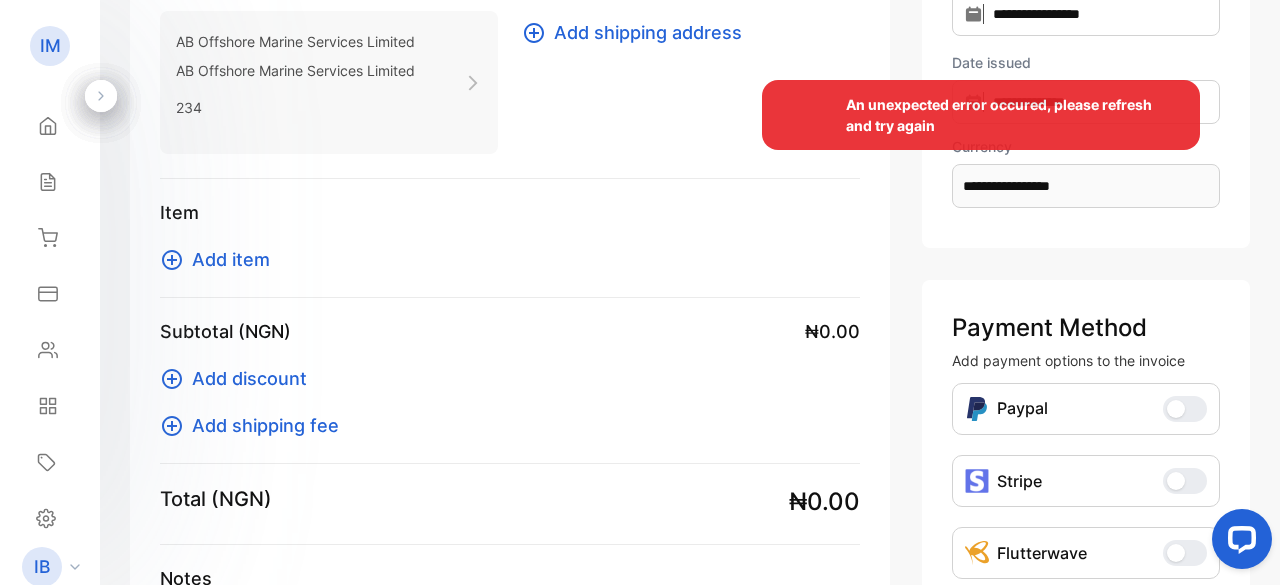 click on "An unexpected error occured, please refresh and try again" at bounding box center [640, 292] 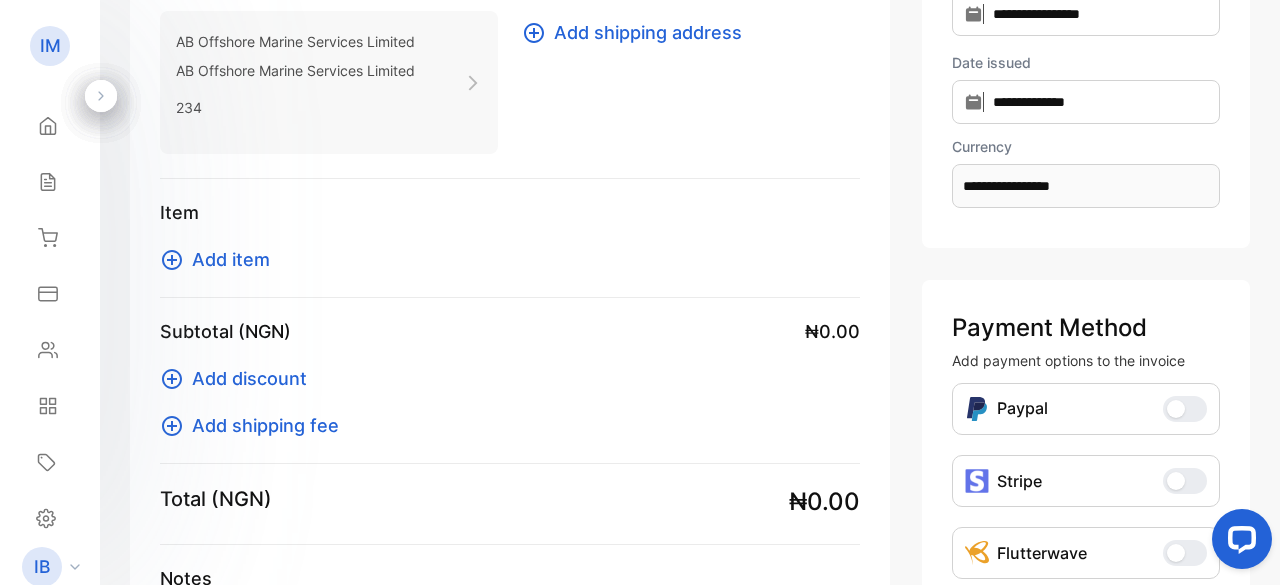 click on "Add item" at bounding box center [231, 259] 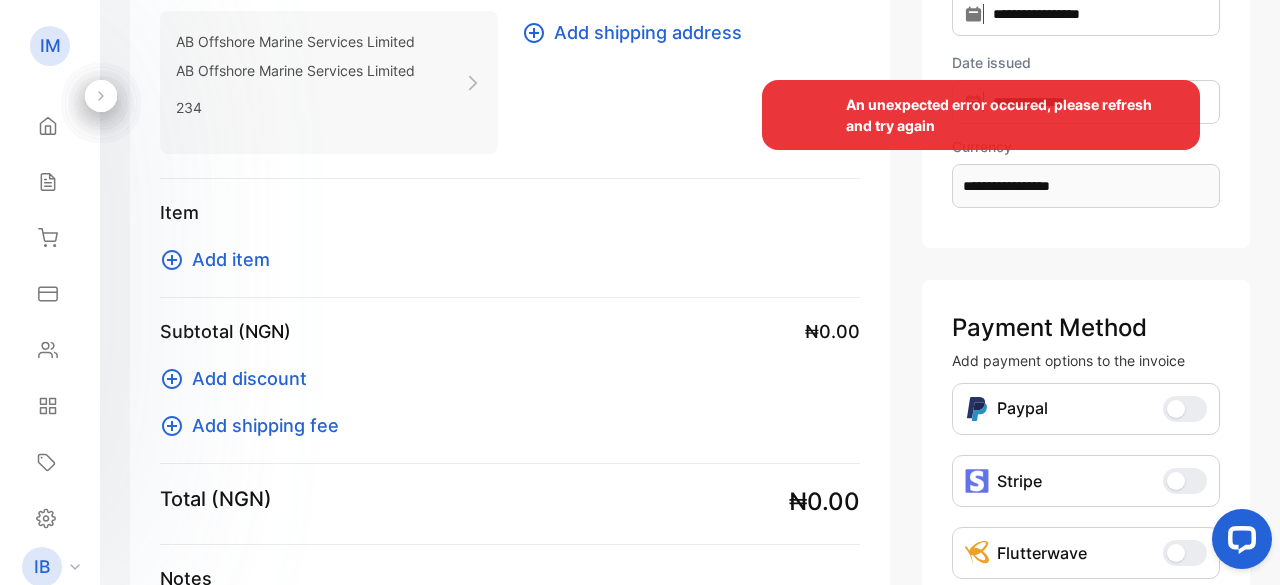 click on "An unexpected error occured, please refresh and try again" at bounding box center [640, 292] 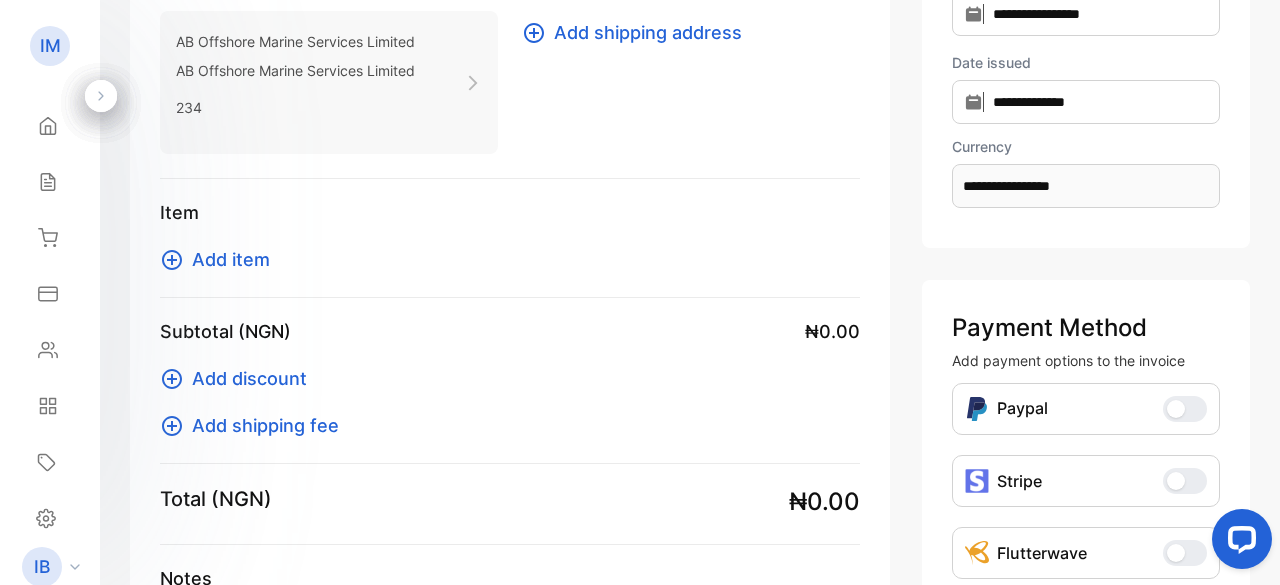click on "Add item" at bounding box center [231, 259] 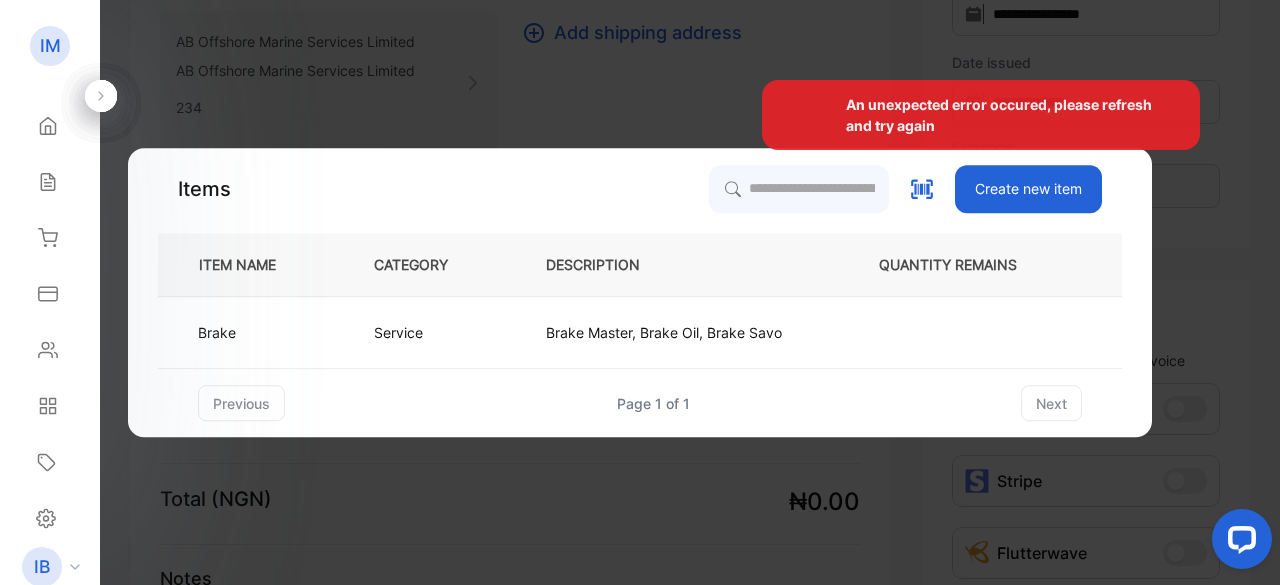 click on "An unexpected error occured, please refresh and try again" at bounding box center [640, 292] 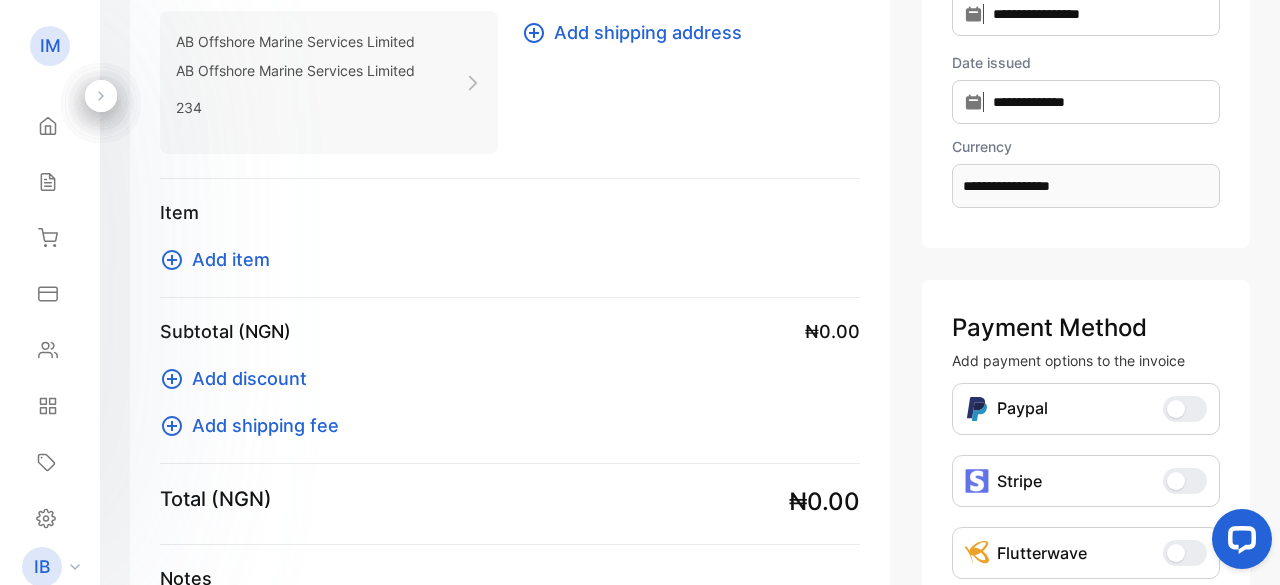 click on "Add item" at bounding box center (231, 259) 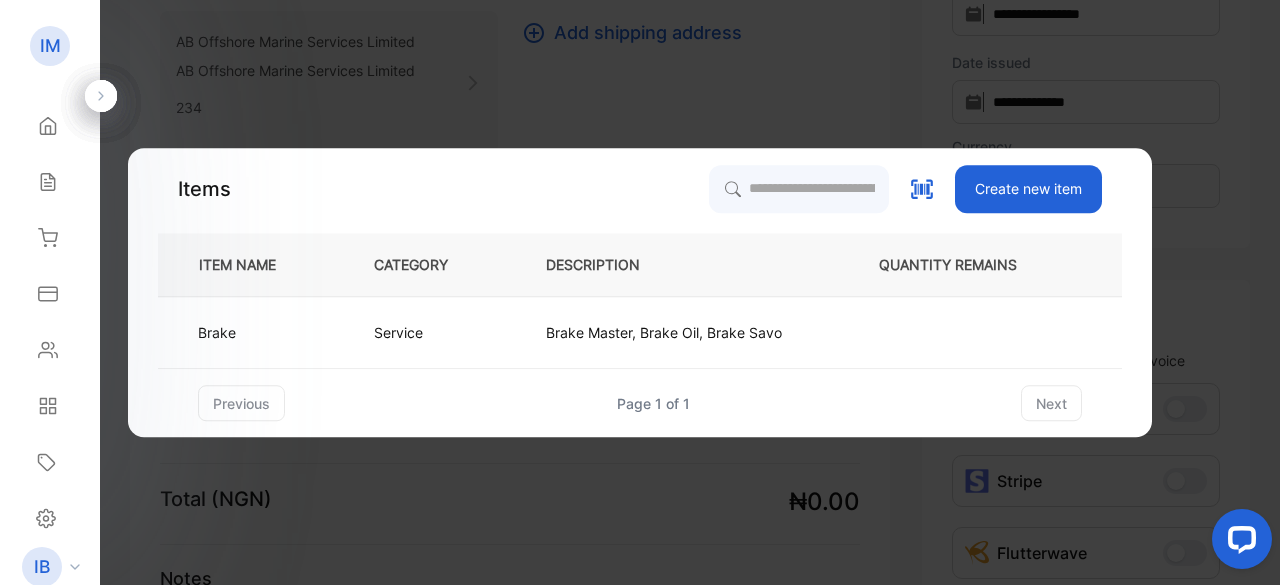 click on "Create new item" at bounding box center [1028, 189] 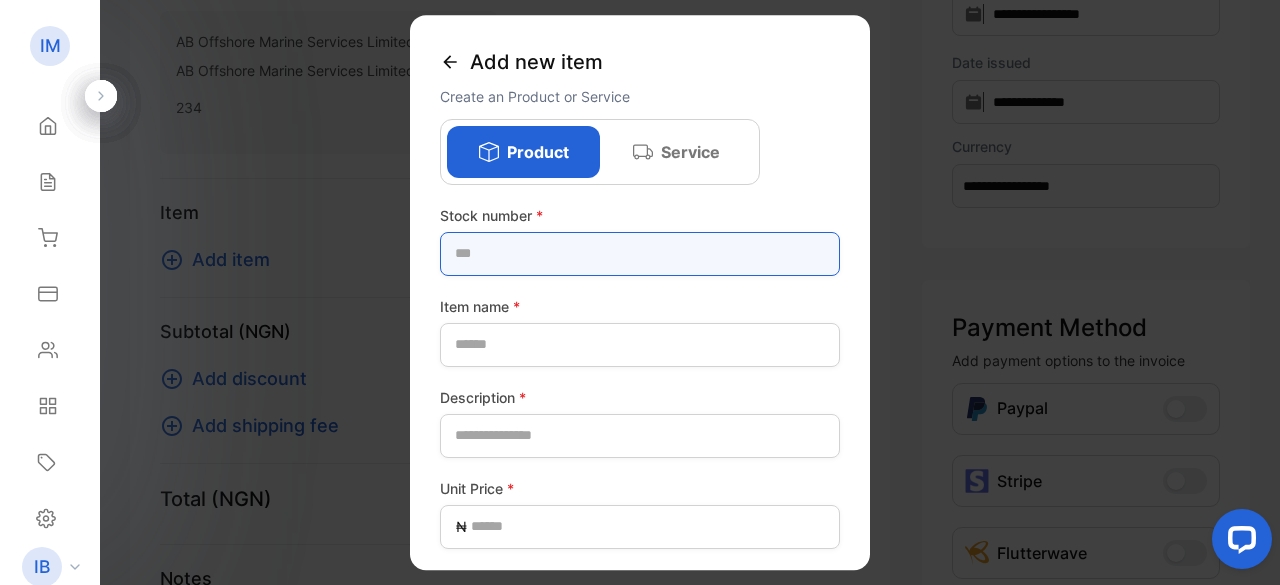 click at bounding box center [640, 254] 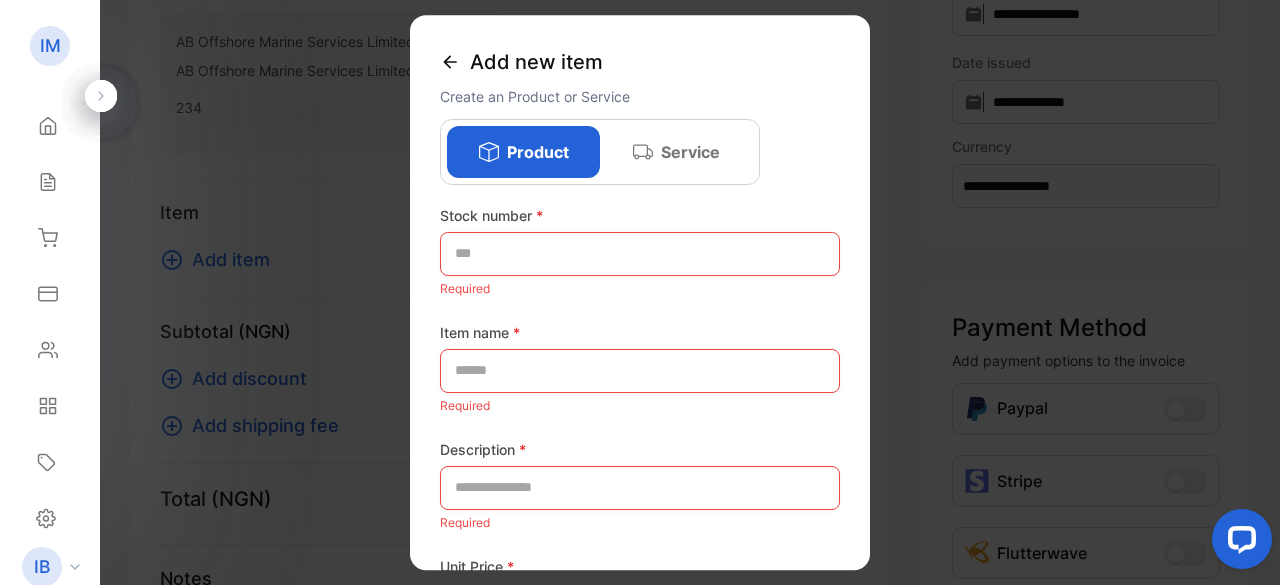 click on "Service" at bounding box center [690, 152] 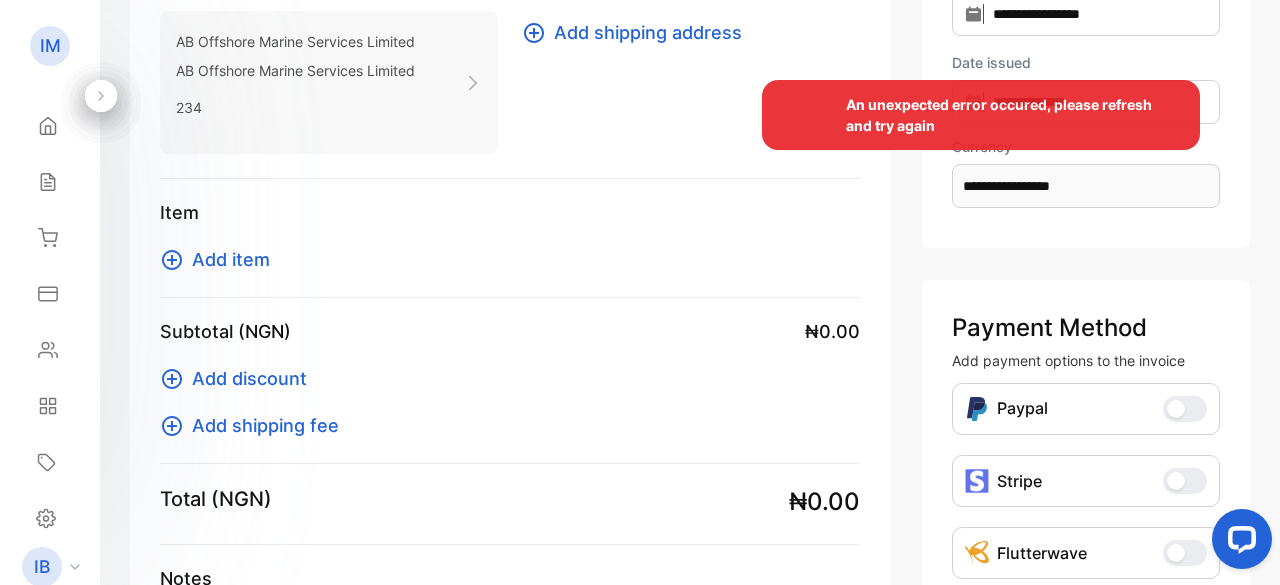 click on "An unexpected error occured, please refresh and try again" at bounding box center (640, 292) 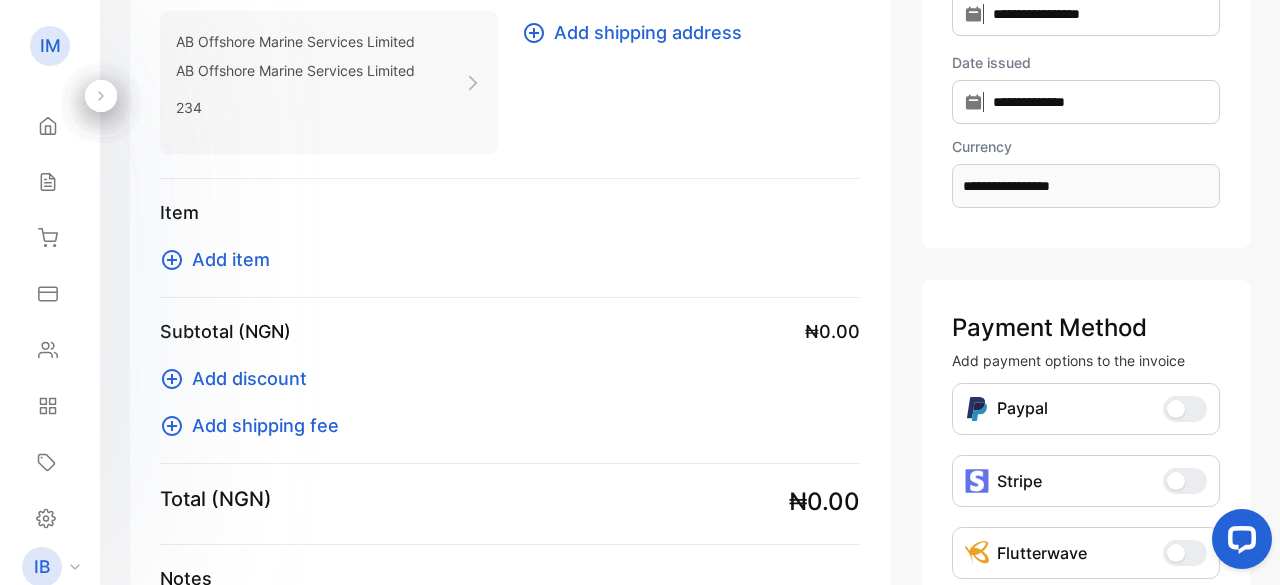 click on "Add item" at bounding box center [231, 259] 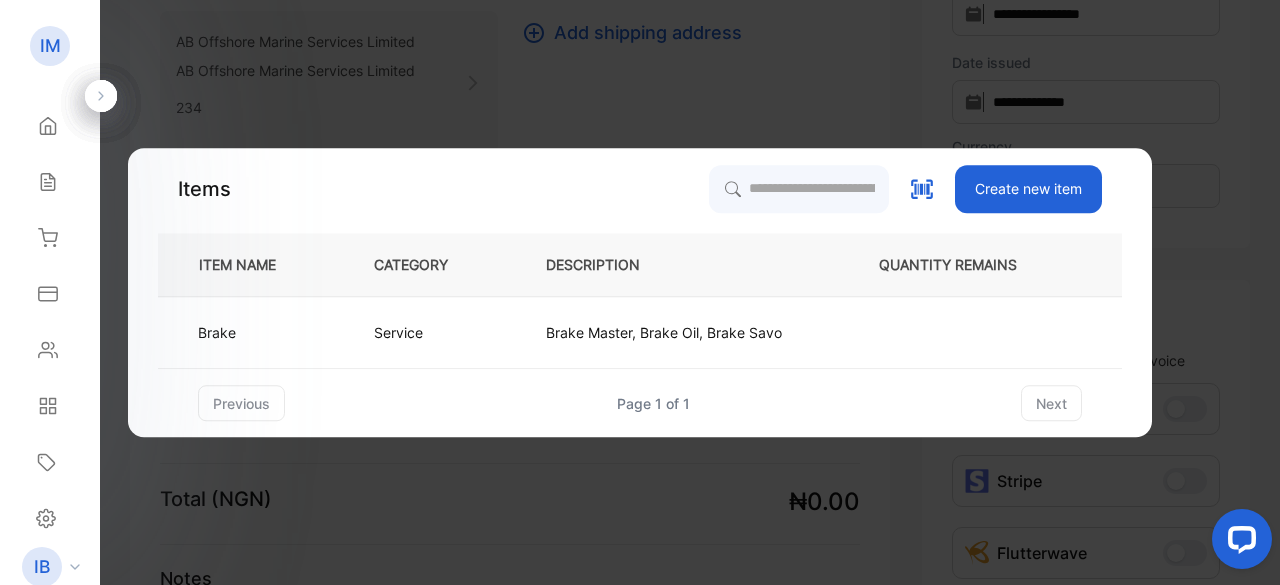click on "Create new item" at bounding box center (1028, 189) 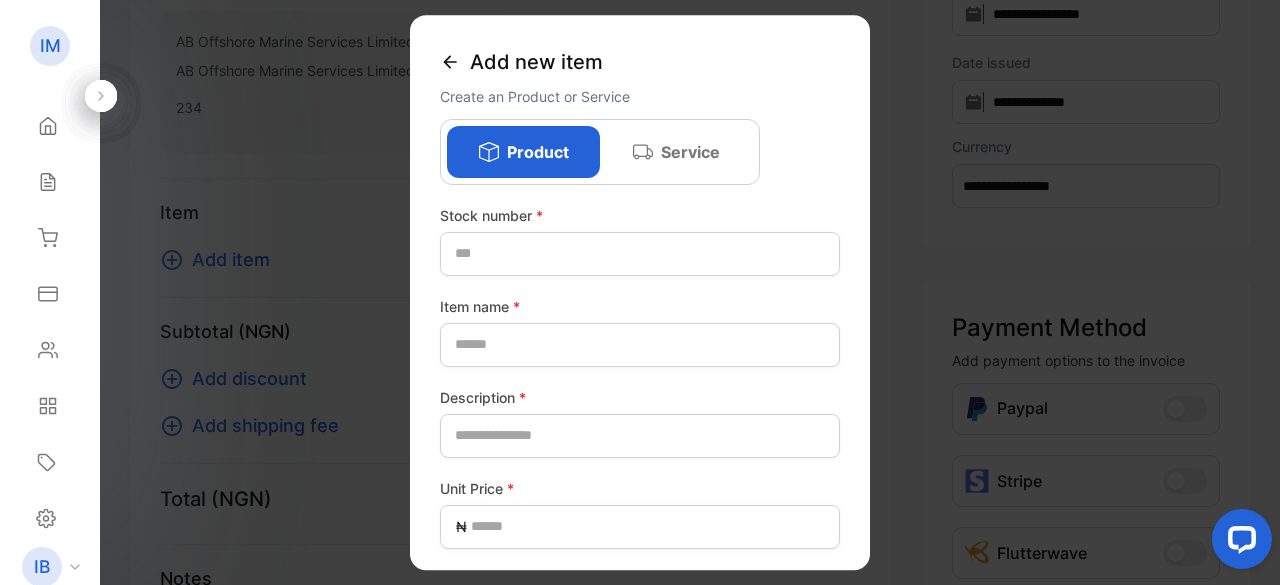 click 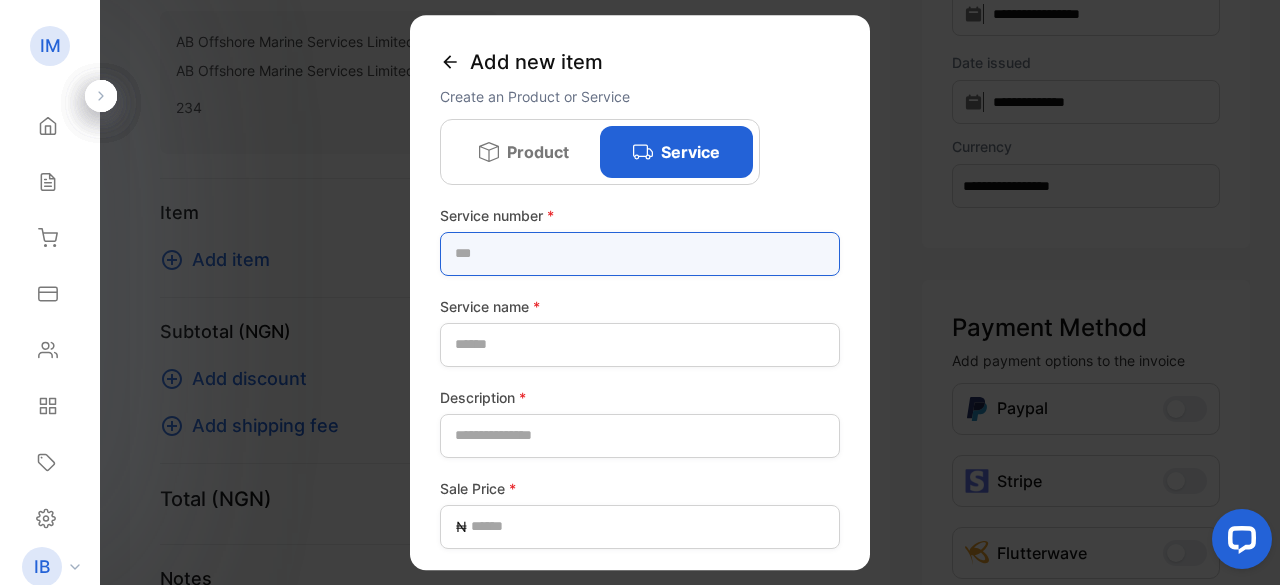 click at bounding box center [640, 254] 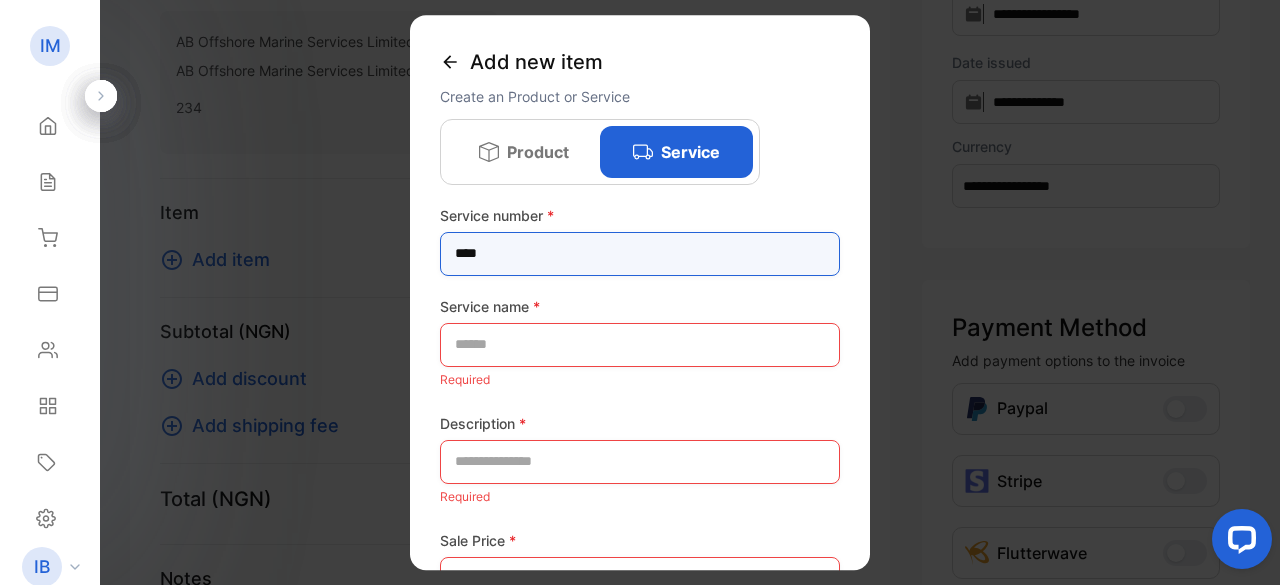 click on "****" at bounding box center (640, 254) 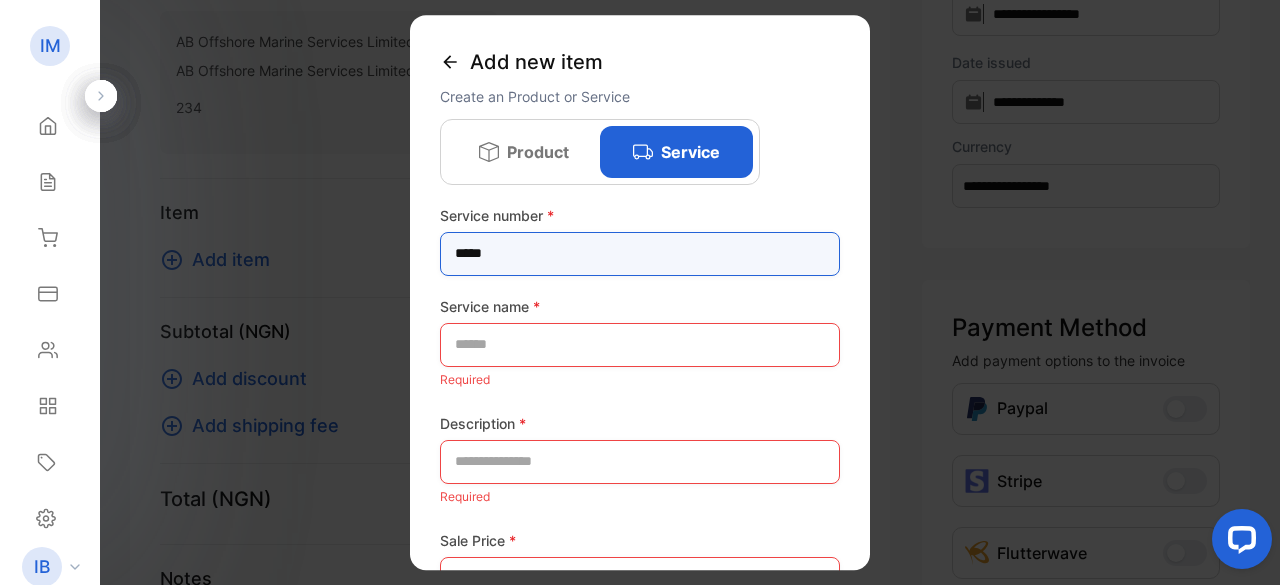 type on "*****" 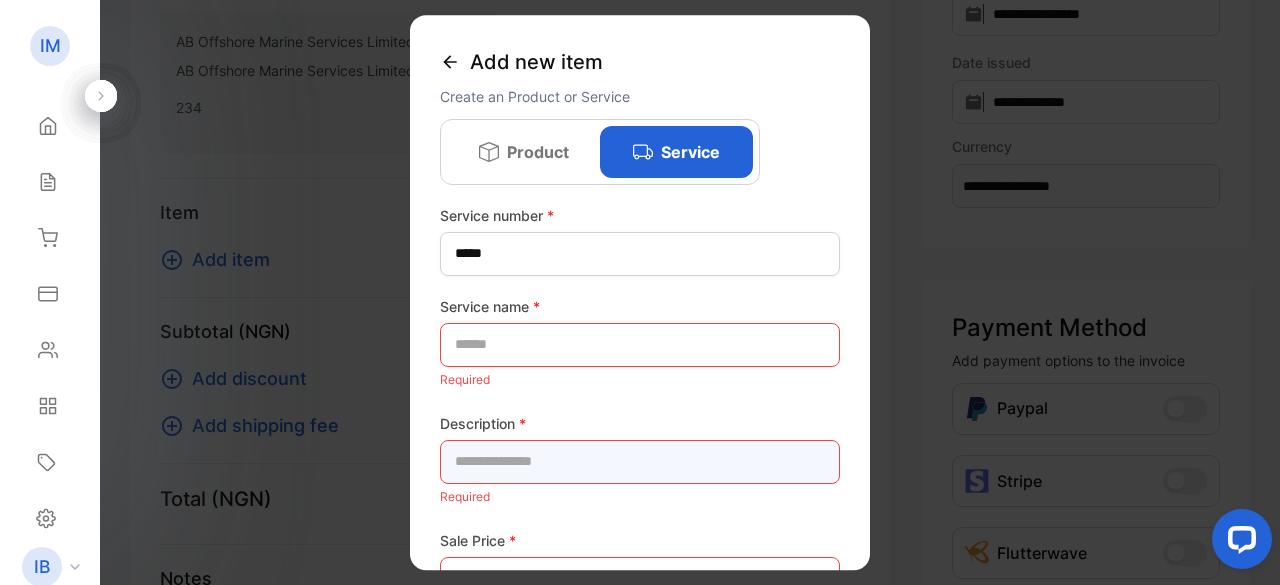click at bounding box center (640, 462) 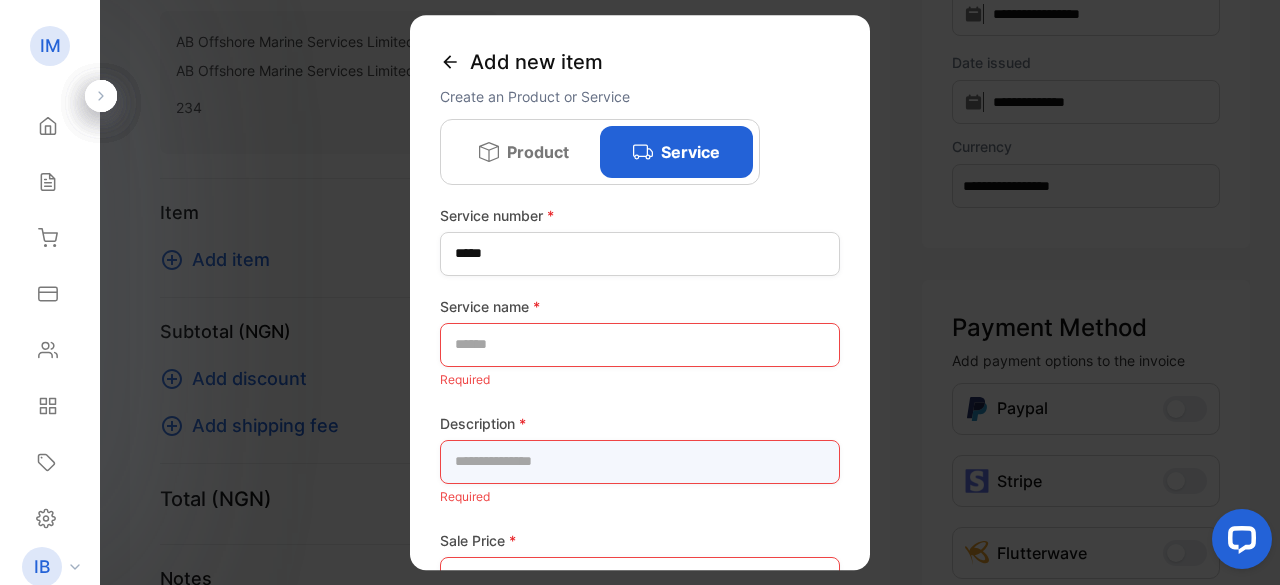 paste on "**********" 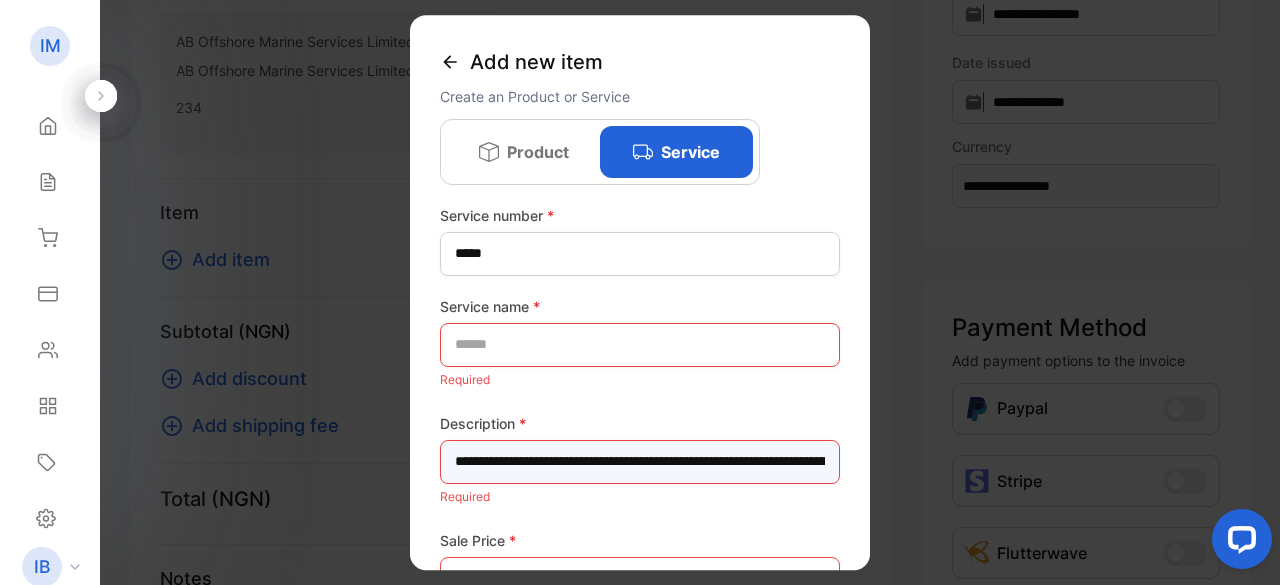 scroll, scrollTop: 0, scrollLeft: 504, axis: horizontal 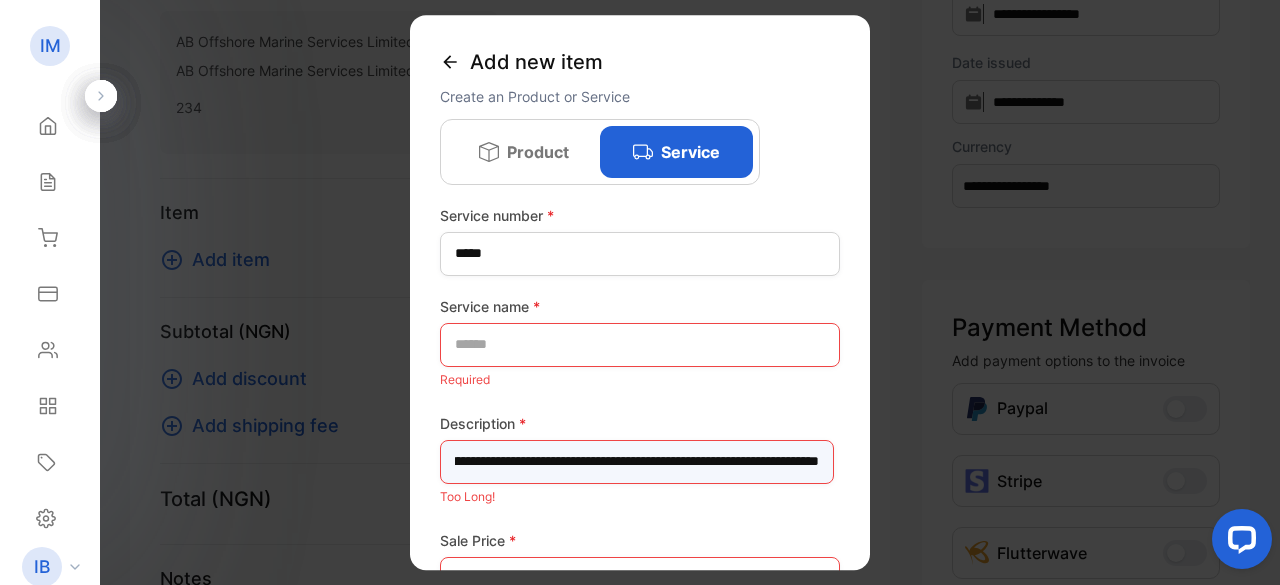 type on "**********" 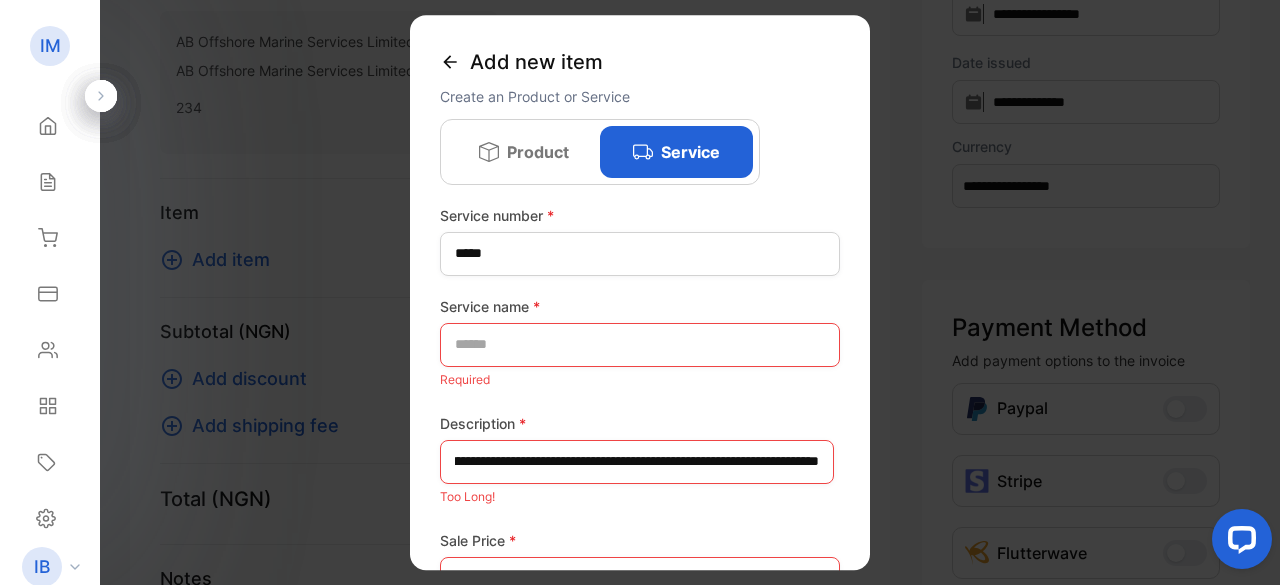 scroll, scrollTop: 0, scrollLeft: 0, axis: both 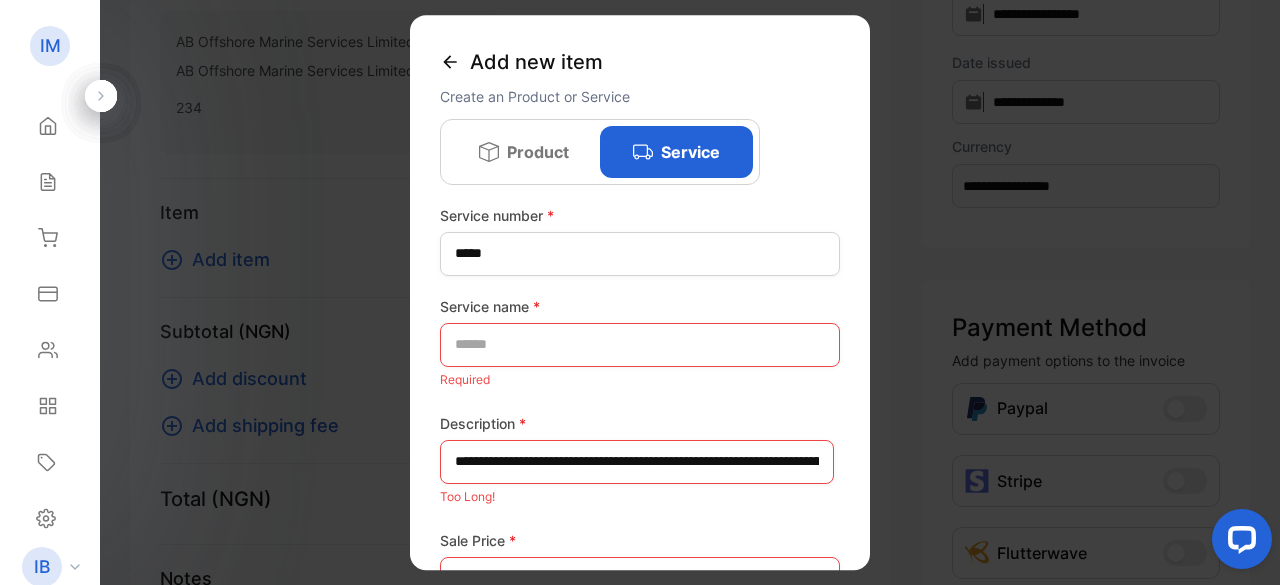 click on "Product" at bounding box center [538, 152] 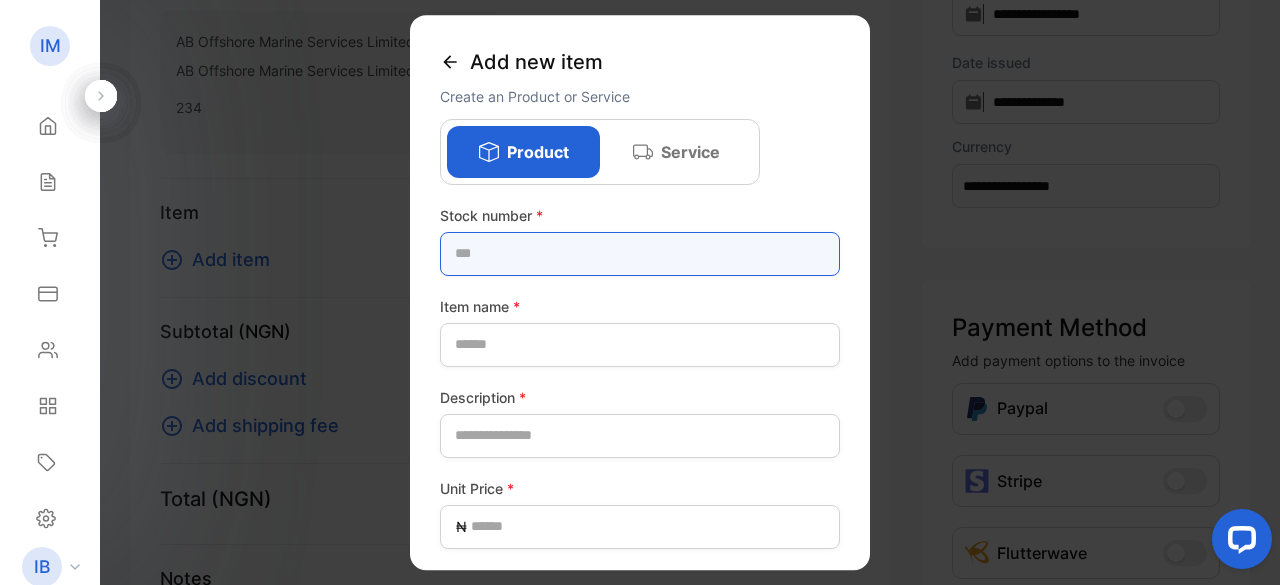 click at bounding box center [640, 254] 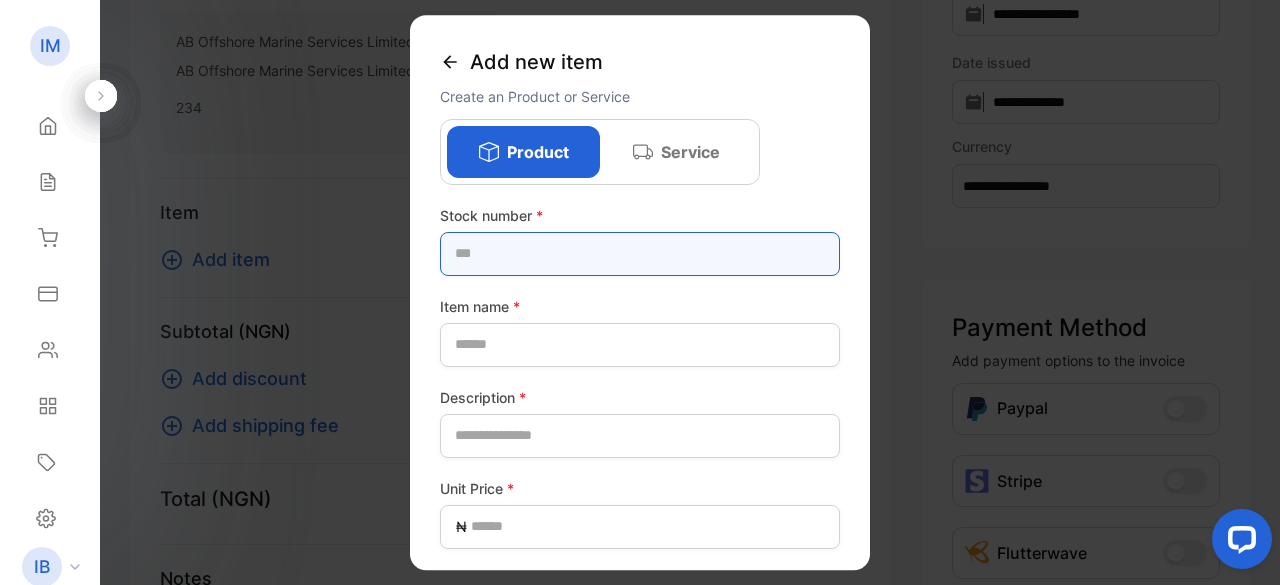 type on "***" 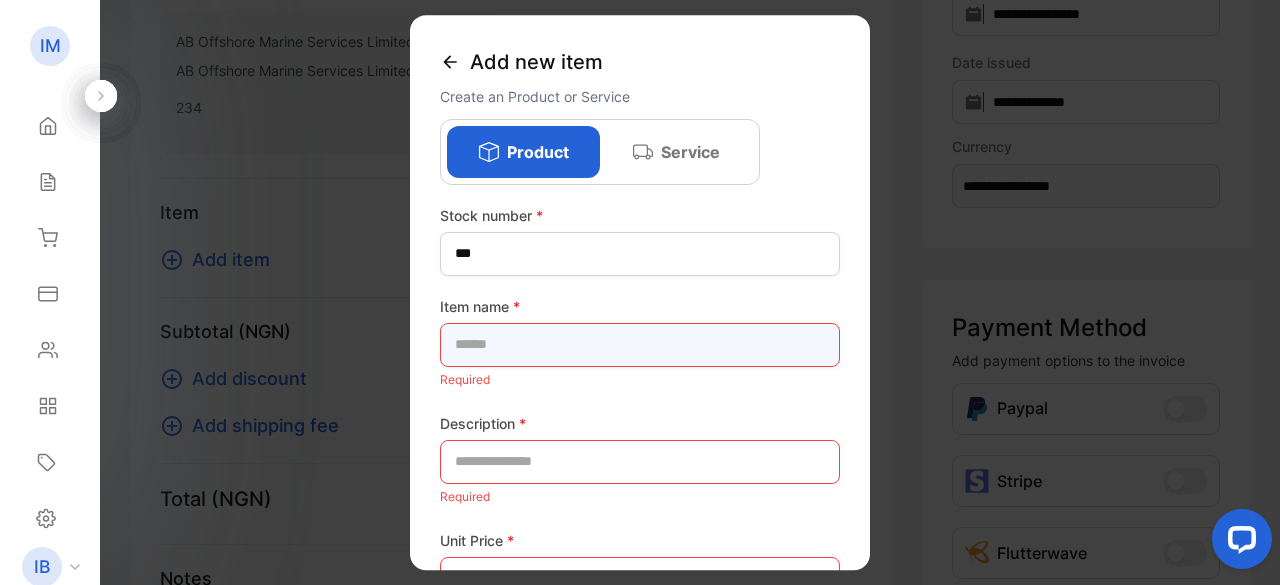 click at bounding box center [640, 345] 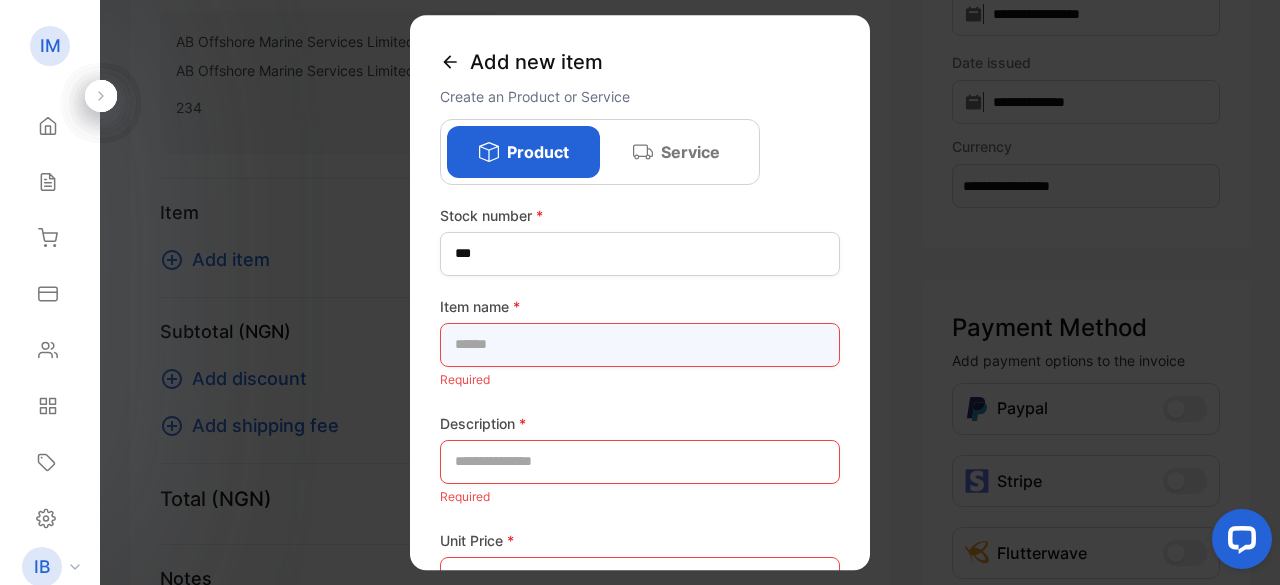 paste on "**********" 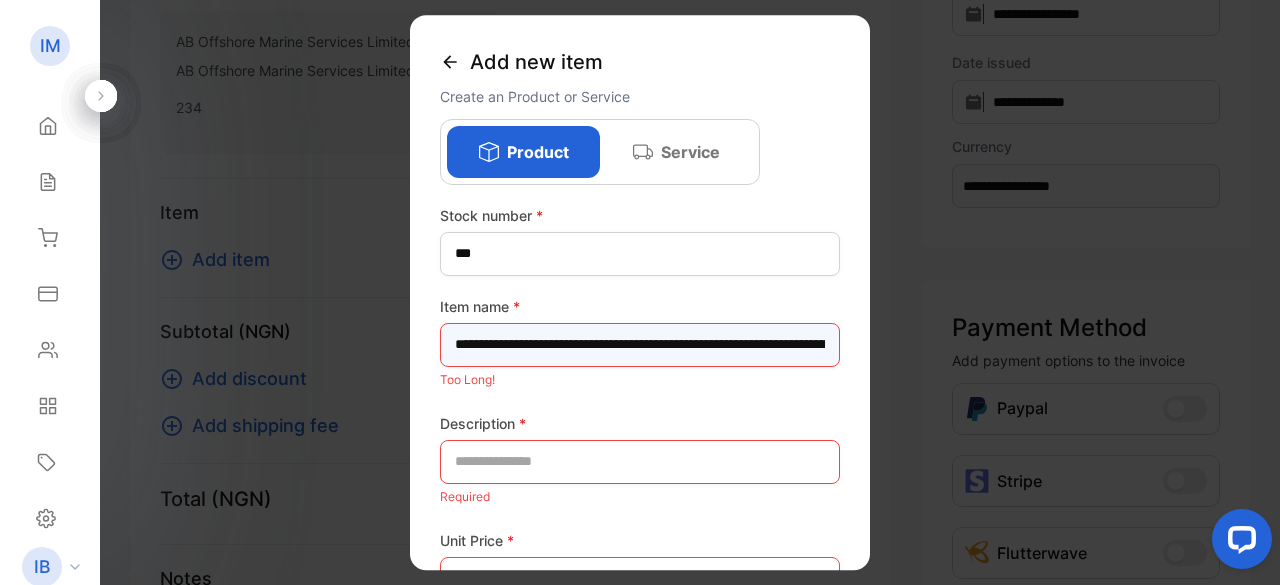 scroll, scrollTop: 0, scrollLeft: 504, axis: horizontal 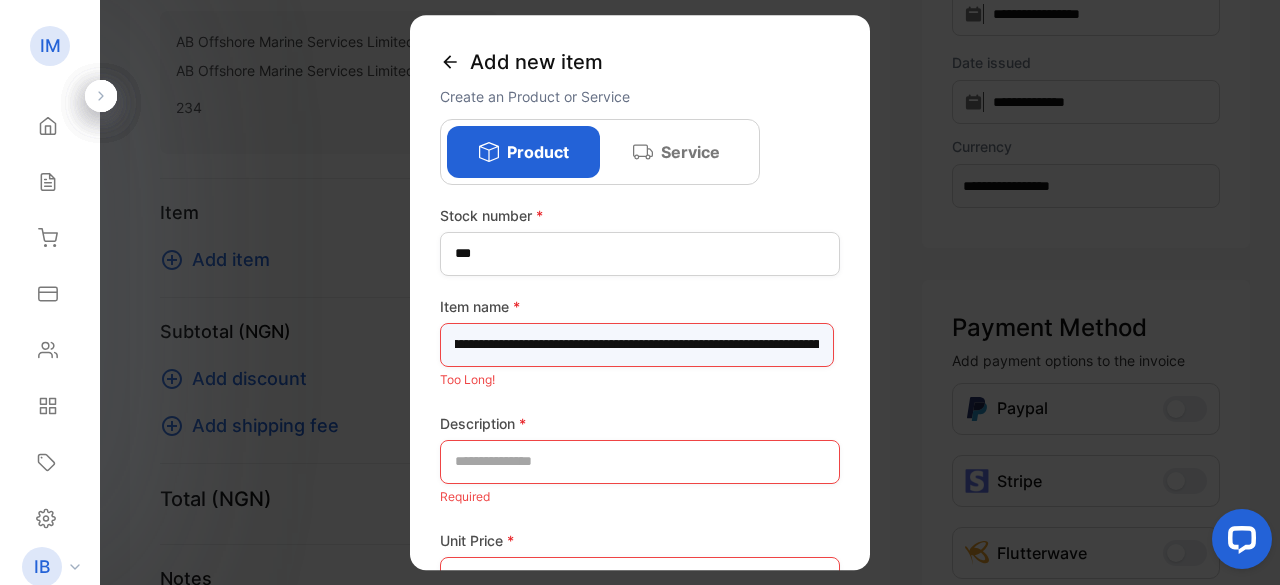 drag, startPoint x: 833, startPoint y: 345, endPoint x: 565, endPoint y: 344, distance: 268.00186 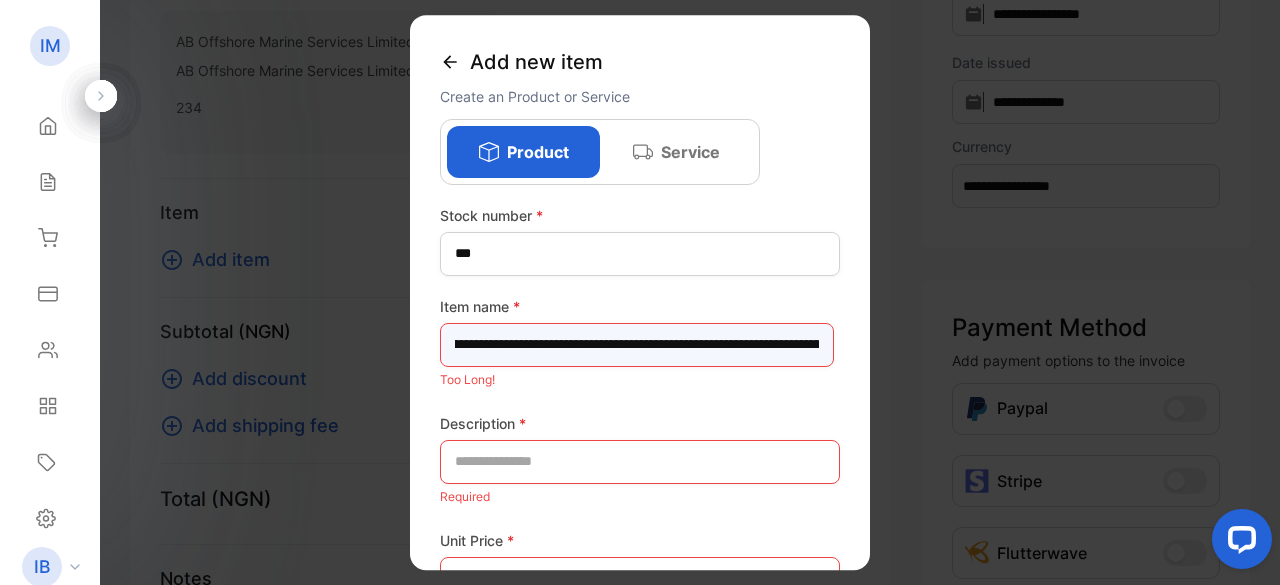 click on "**********" at bounding box center (637, 345) 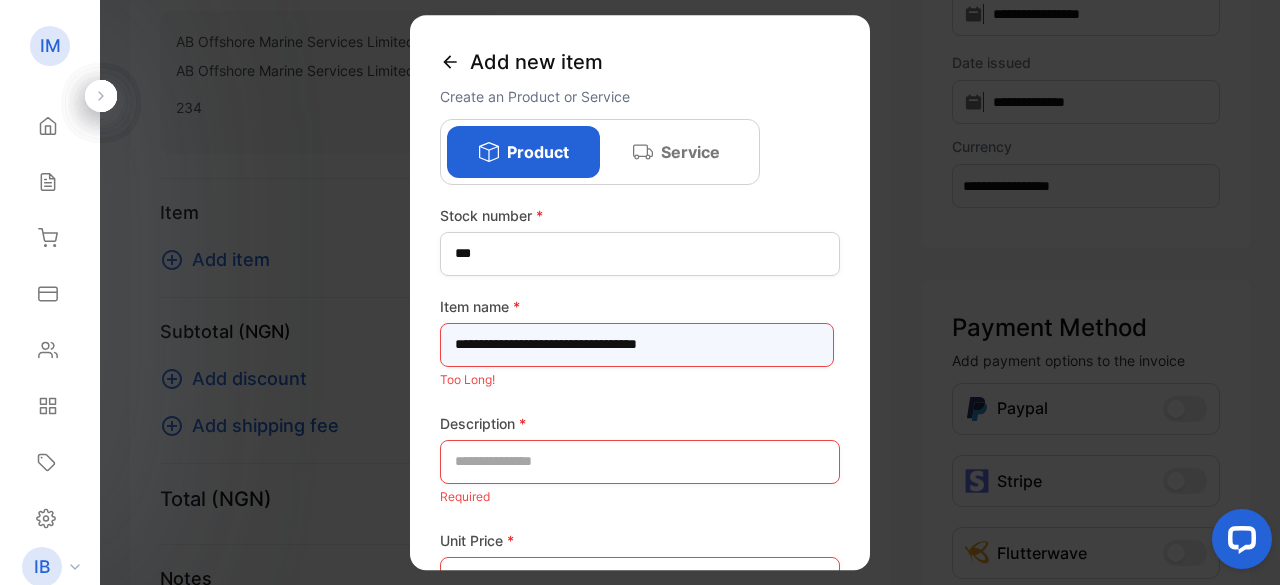scroll, scrollTop: 0, scrollLeft: 0, axis: both 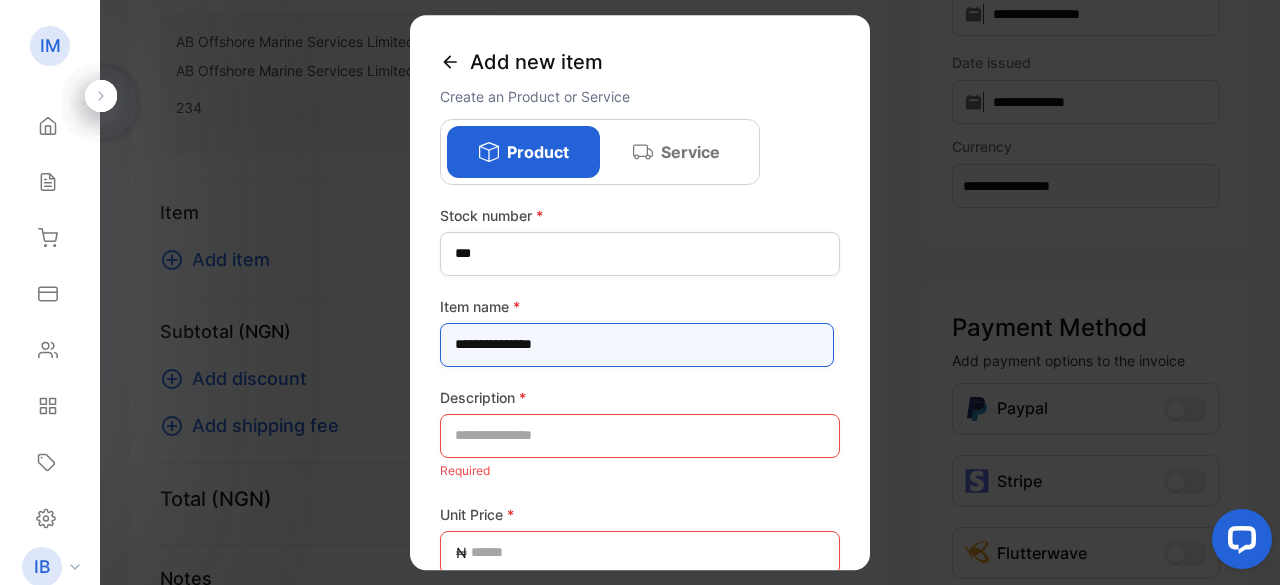 click on "**********" at bounding box center (637, 345) 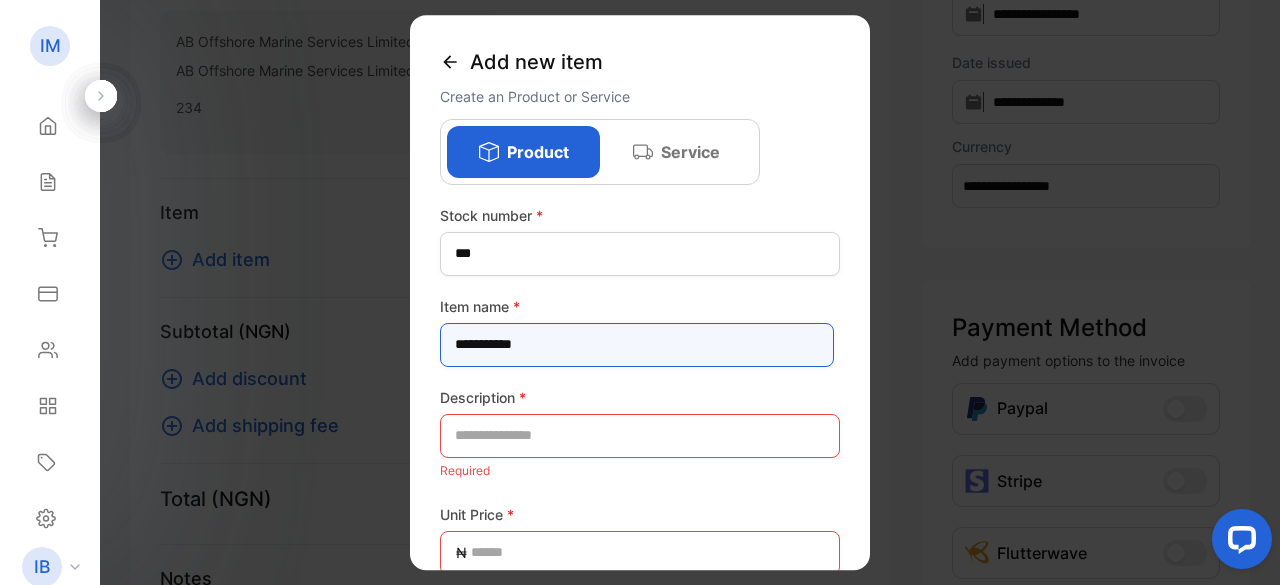 type on "**********" 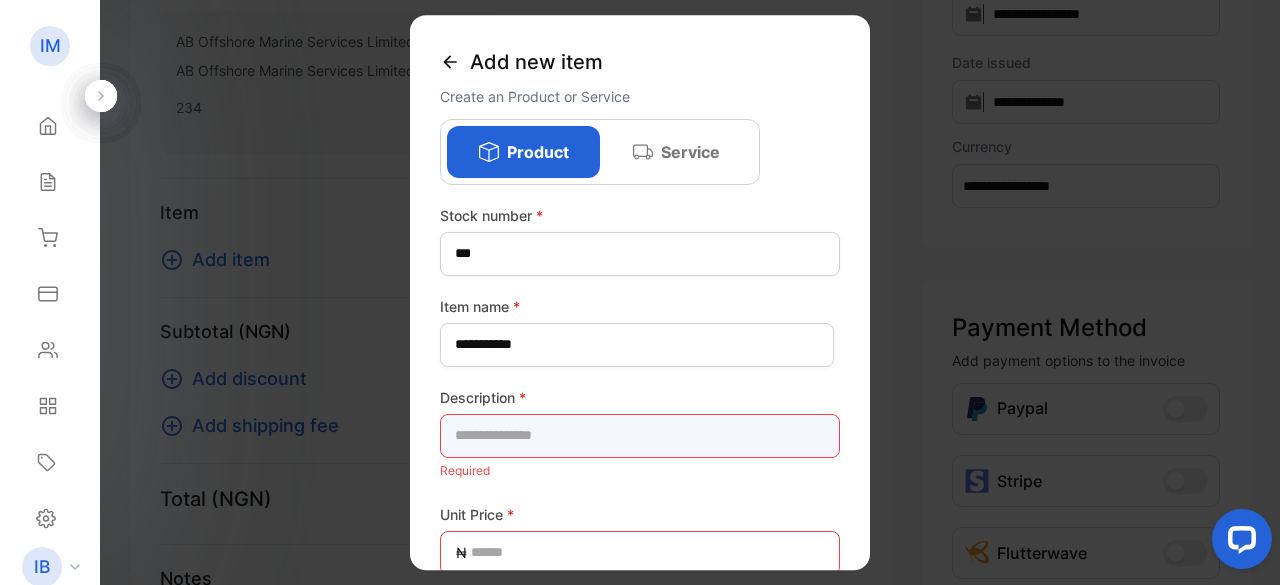 click at bounding box center (640, 436) 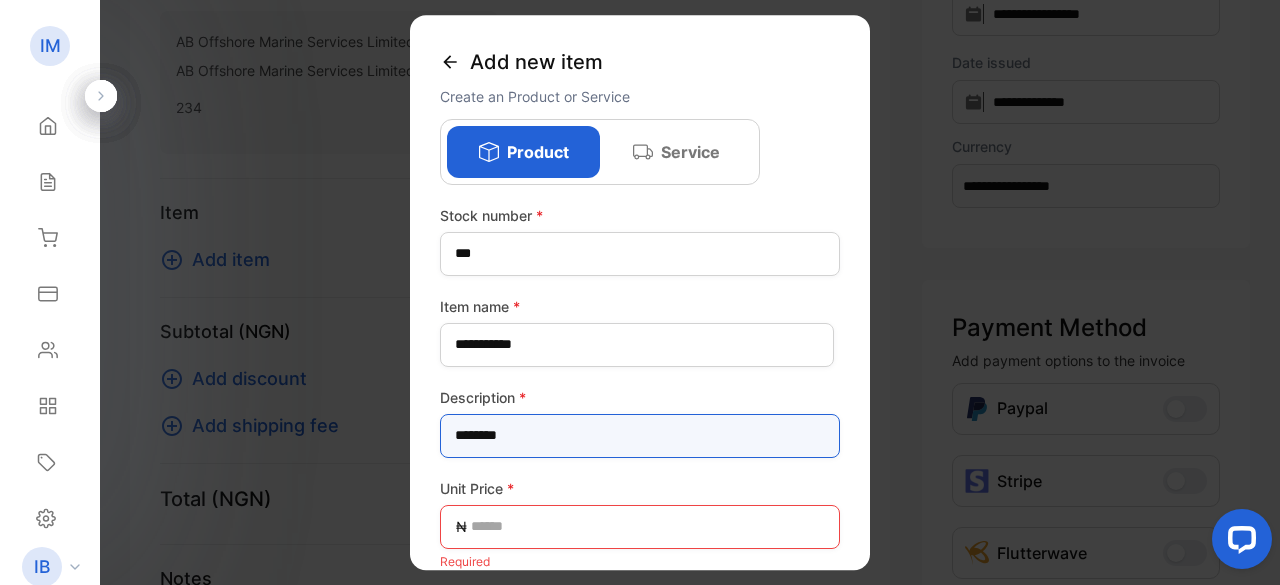 type on "********" 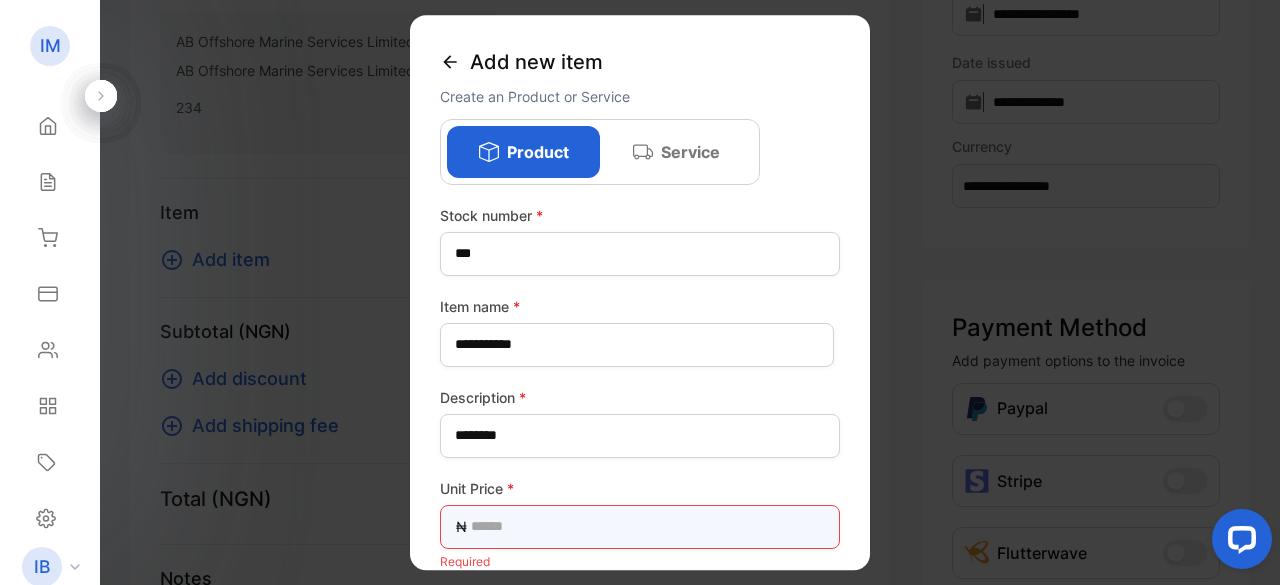 click at bounding box center [640, 527] 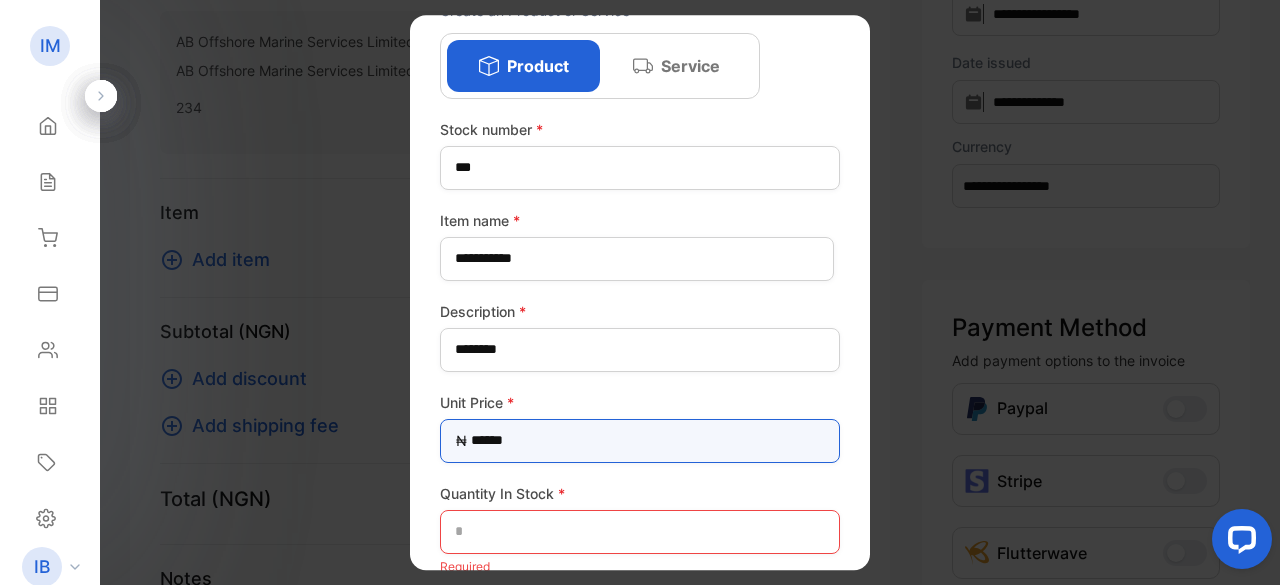 scroll, scrollTop: 0, scrollLeft: 0, axis: both 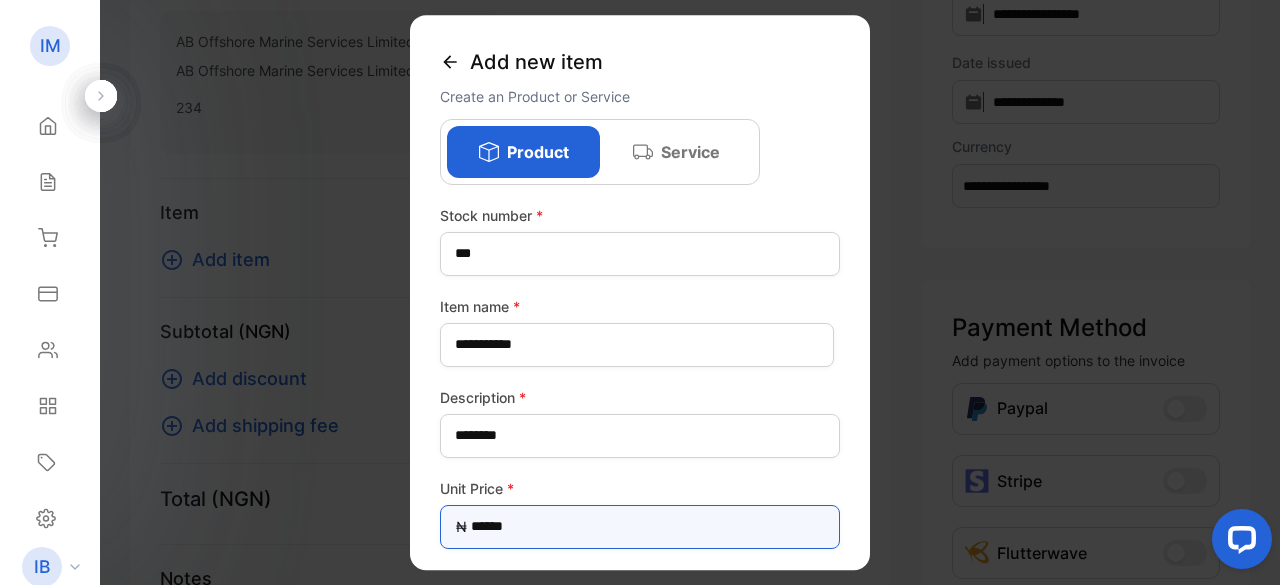 type on "******" 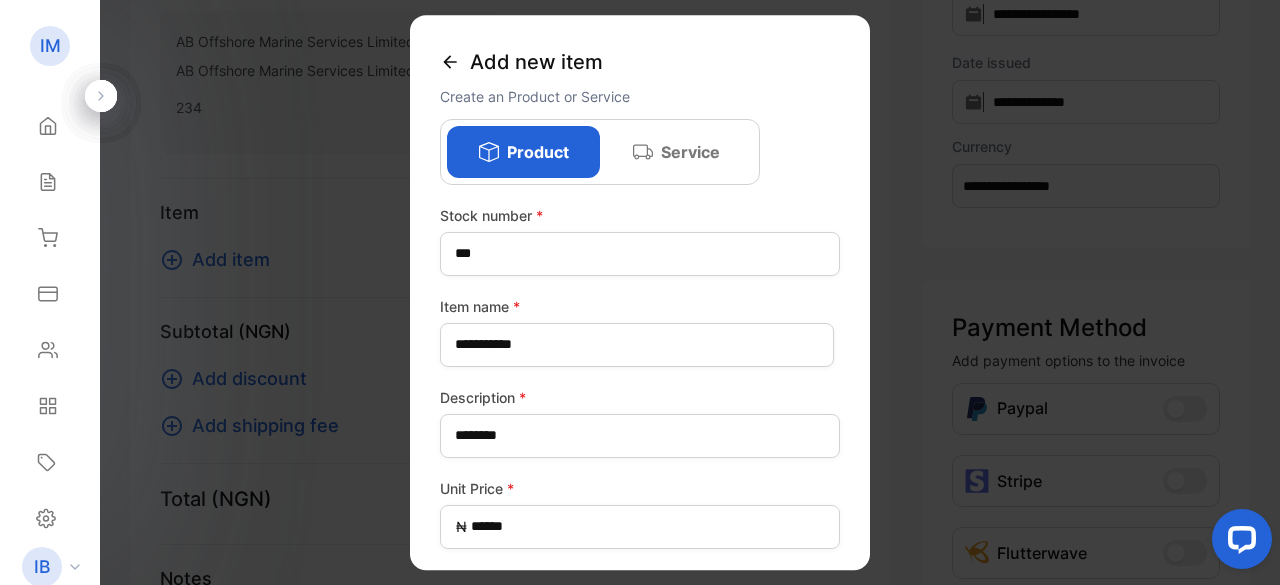 click 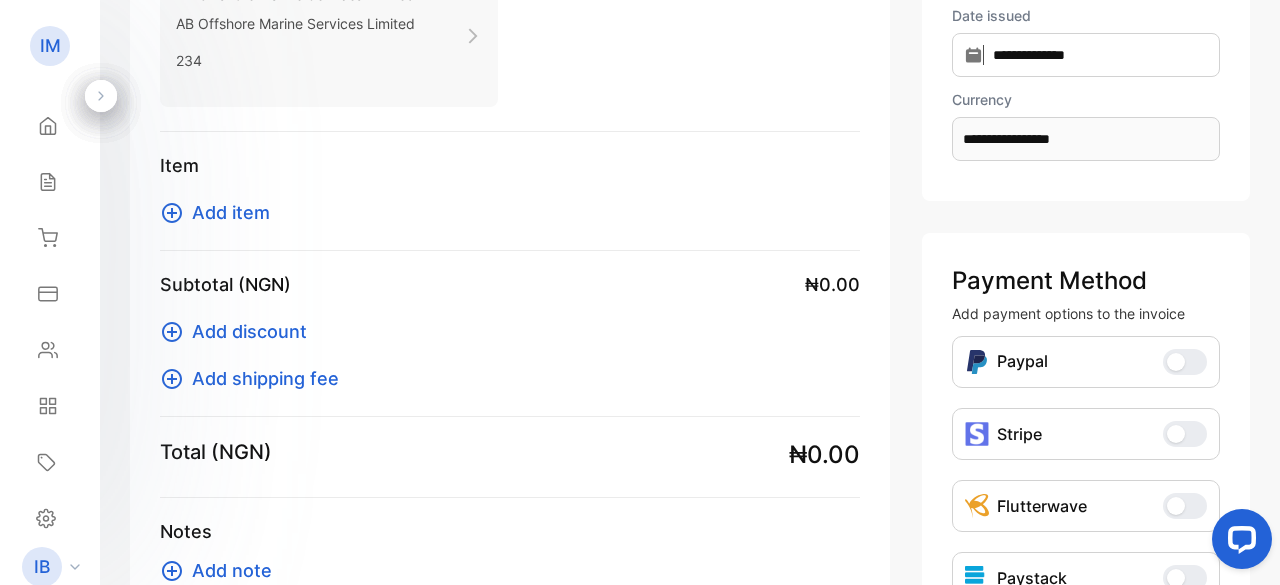 scroll, scrollTop: 228, scrollLeft: 0, axis: vertical 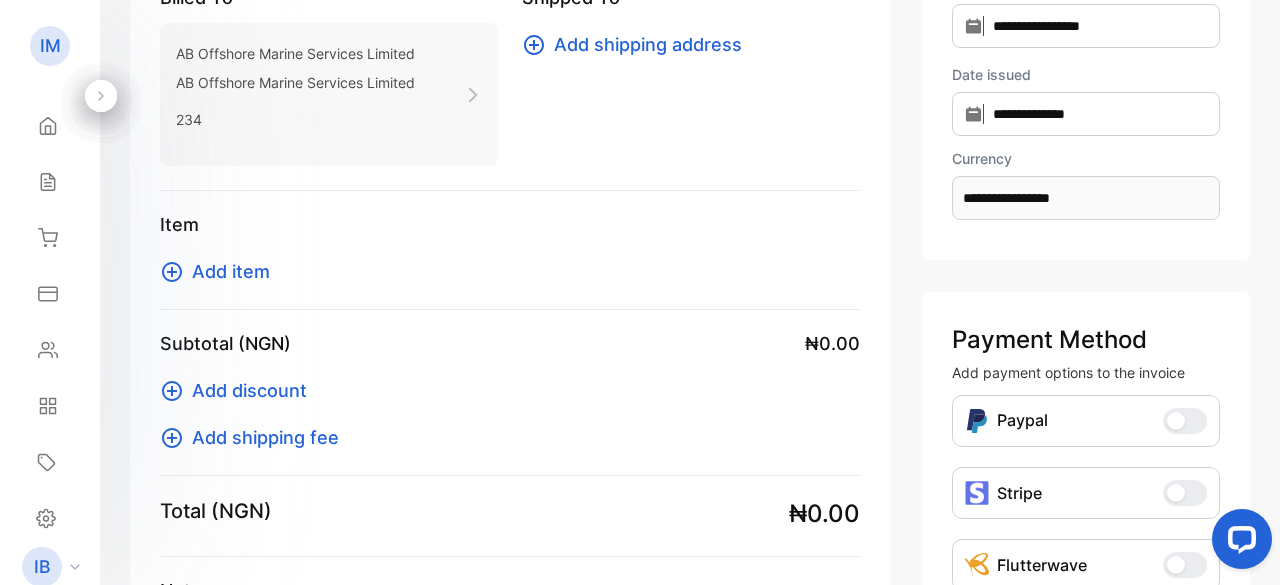 click on "Add item" at bounding box center [231, 271] 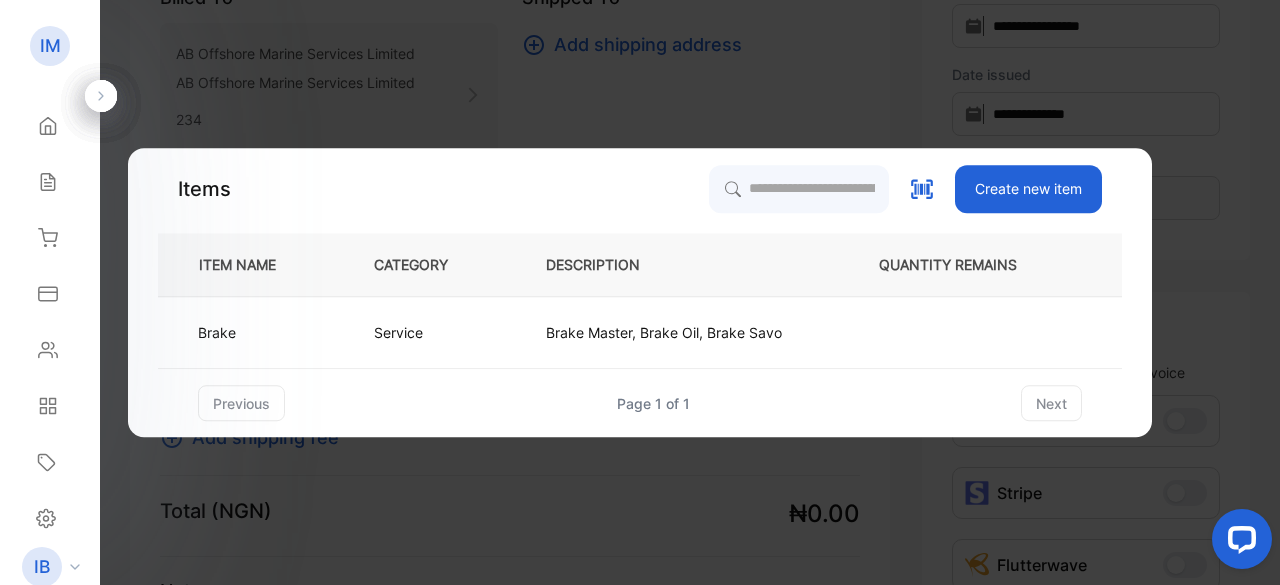 click on "Create new item" at bounding box center [1028, 189] 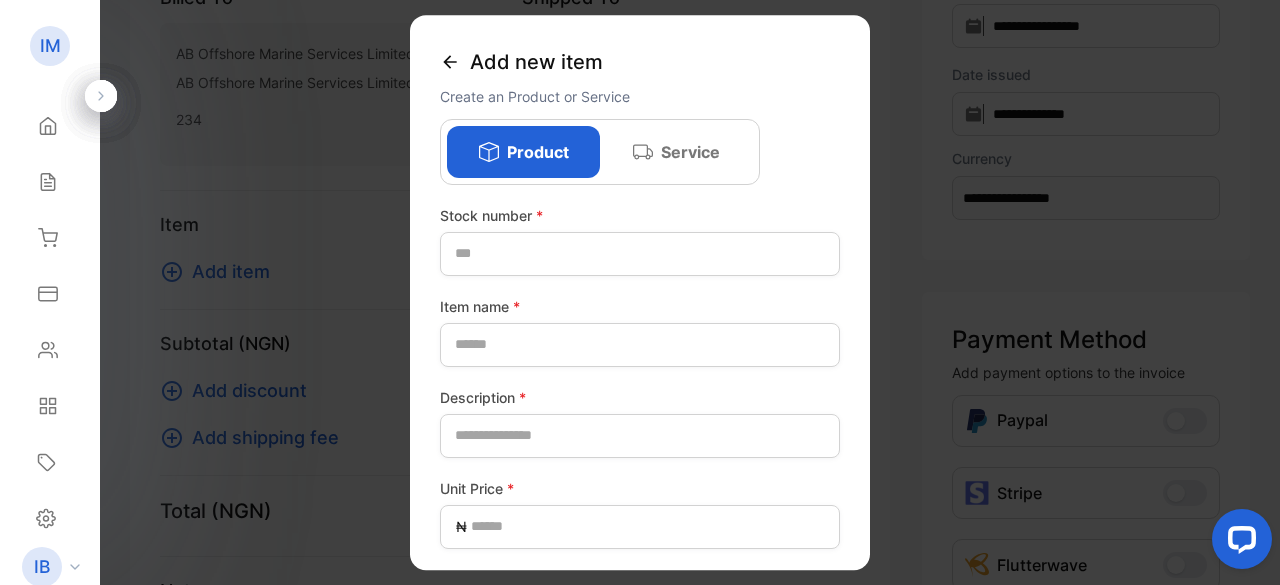 click 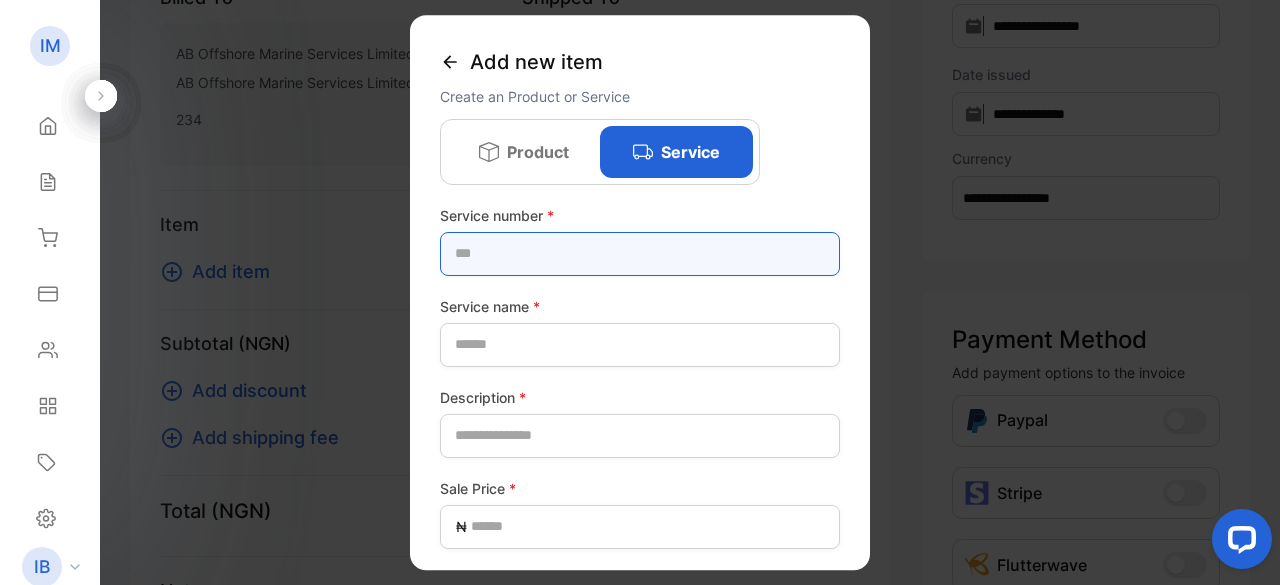 click at bounding box center [640, 254] 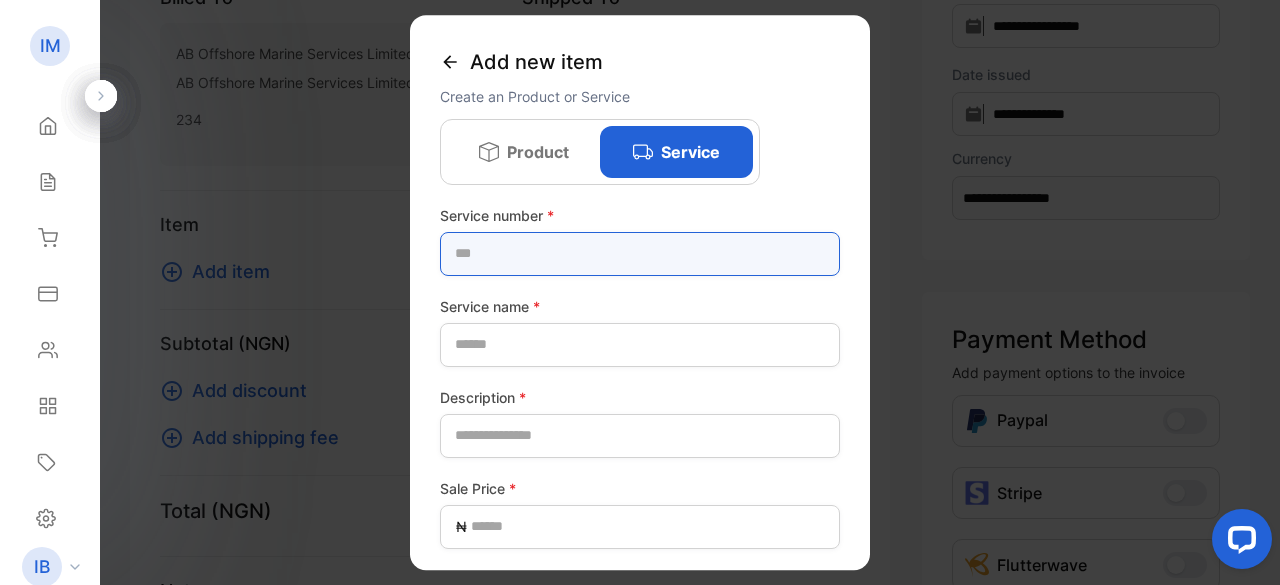 type on "*****" 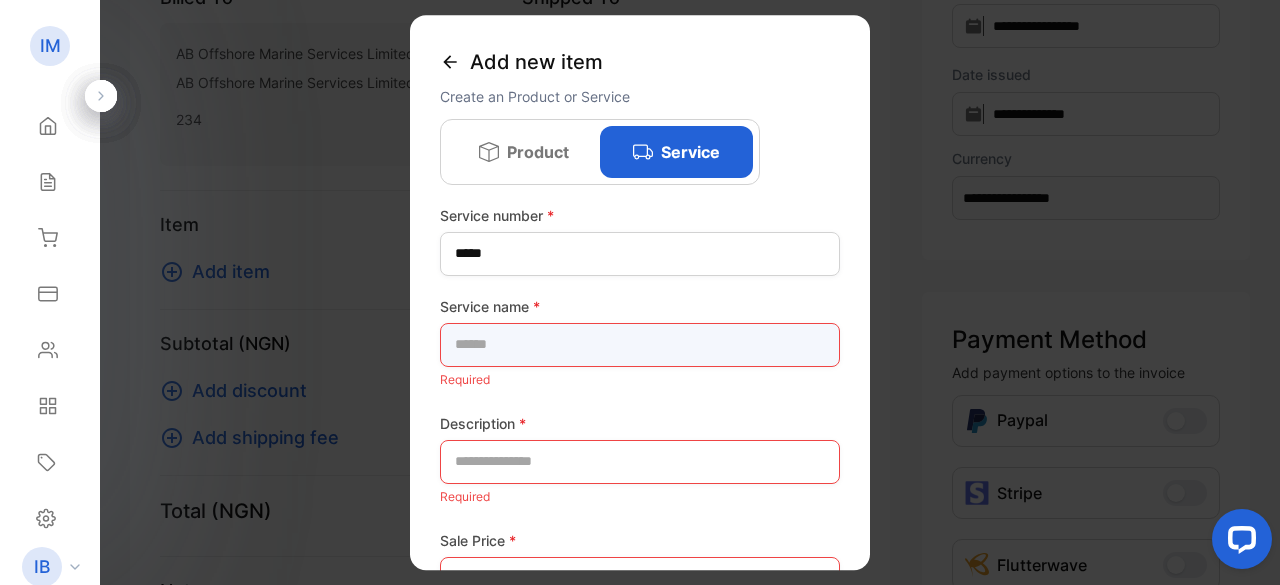 click at bounding box center (640, 345) 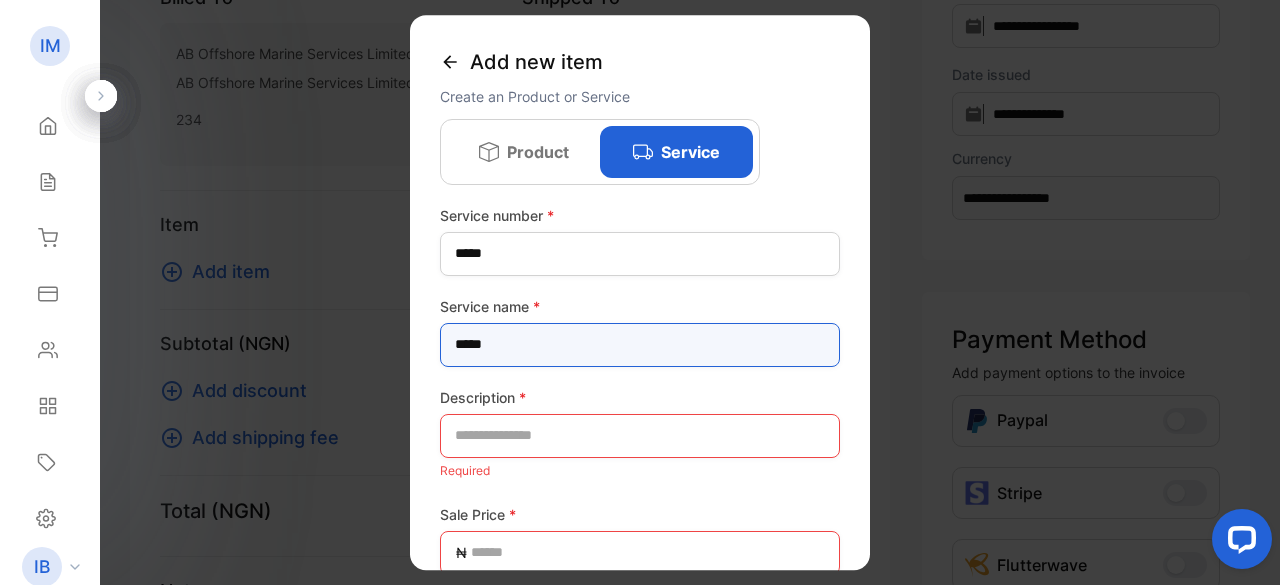 type on "*****" 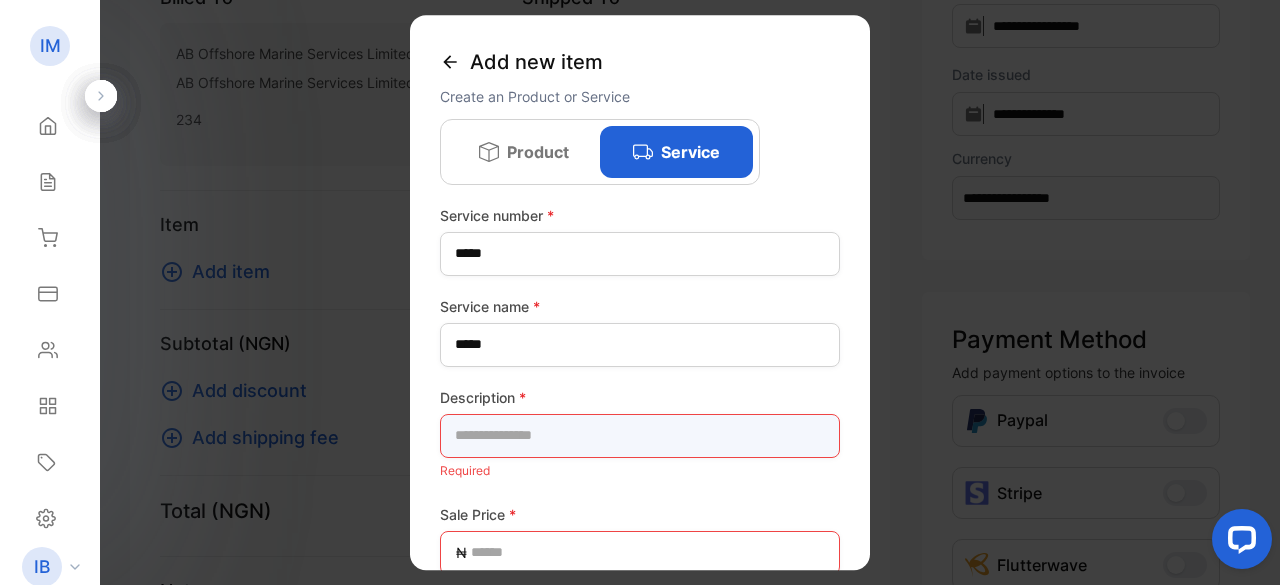 click at bounding box center (640, 436) 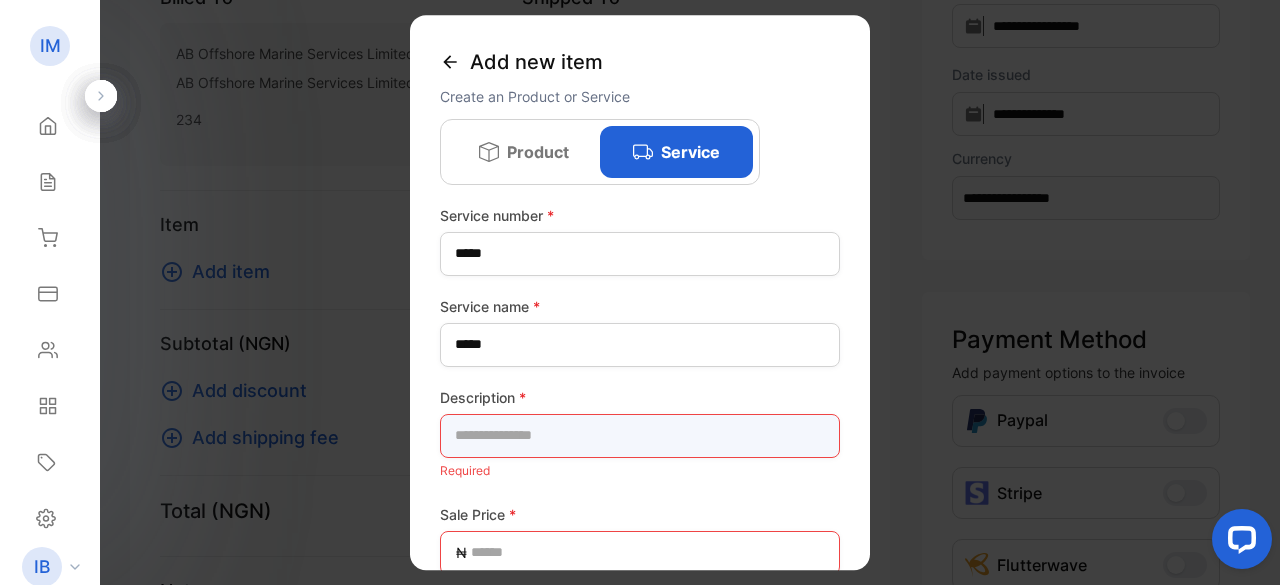 paste on "**********" 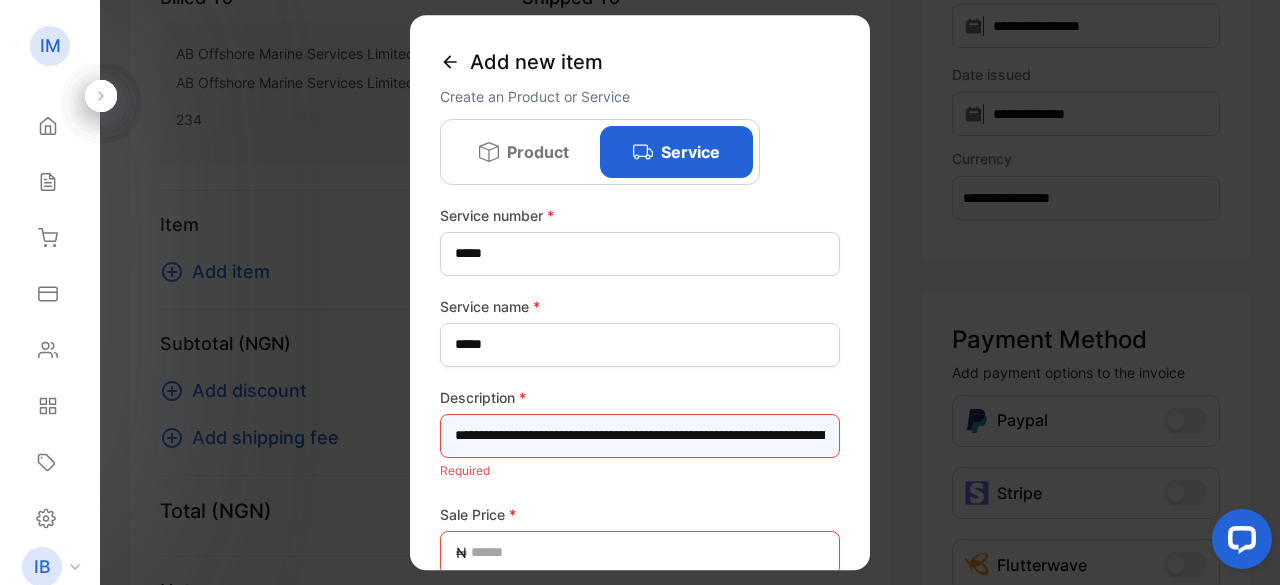 scroll, scrollTop: 0, scrollLeft: 504, axis: horizontal 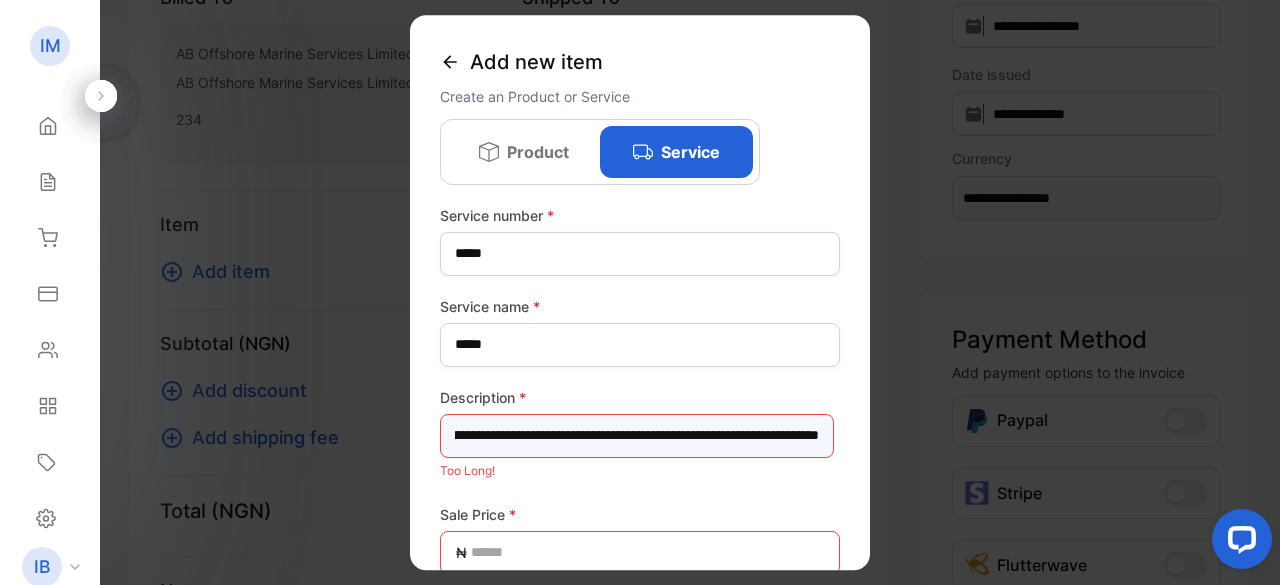 drag, startPoint x: 822, startPoint y: 434, endPoint x: 678, endPoint y: 430, distance: 144.05554 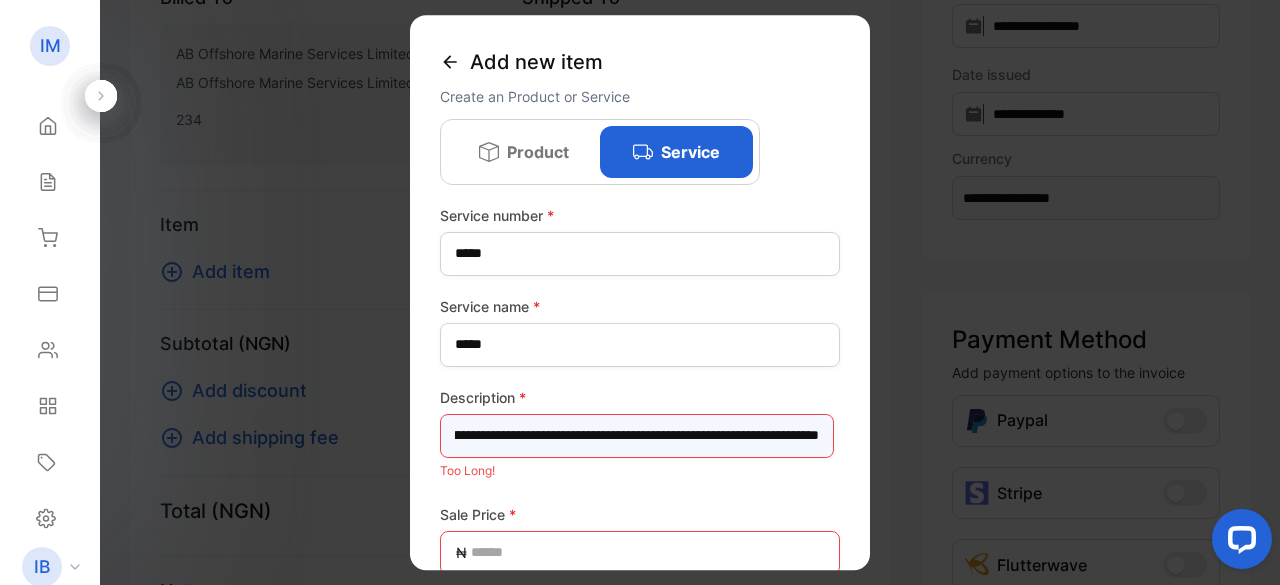 click on "**********" at bounding box center [637, 436] 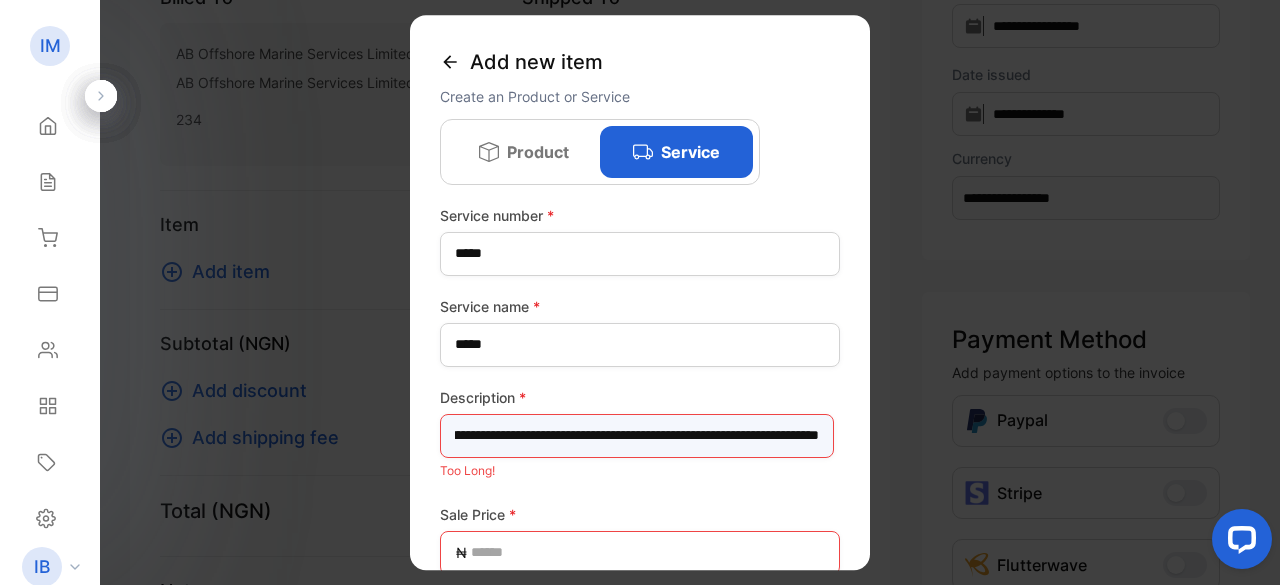 scroll, scrollTop: 0, scrollLeft: 313, axis: horizontal 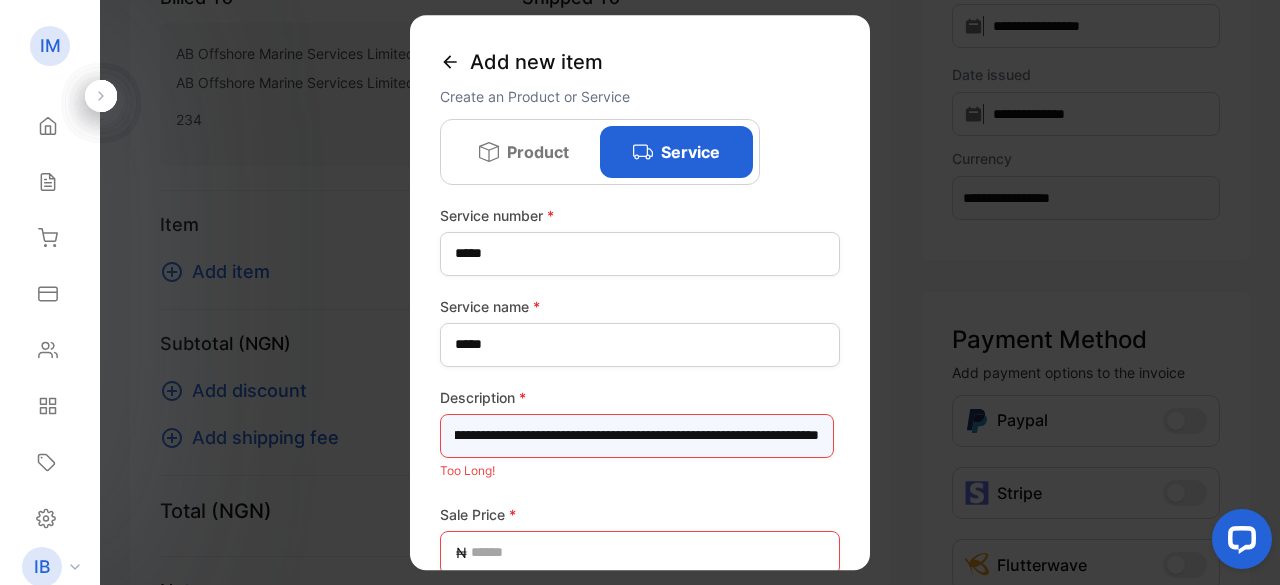 click on "**********" at bounding box center (637, 436) 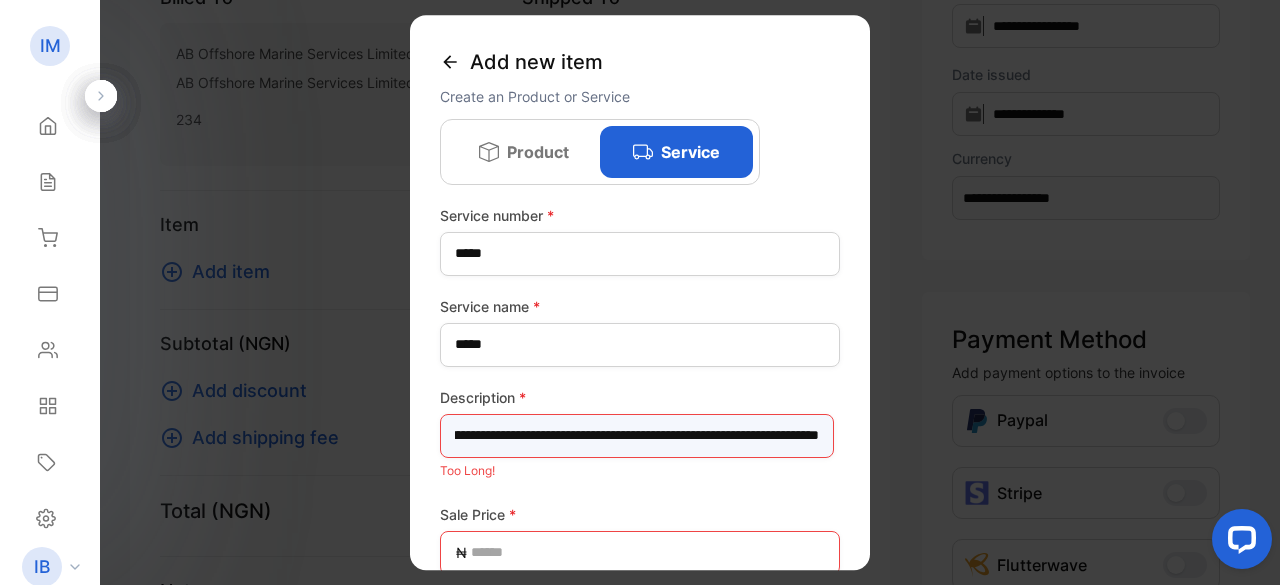 scroll, scrollTop: 0, scrollLeft: 254, axis: horizontal 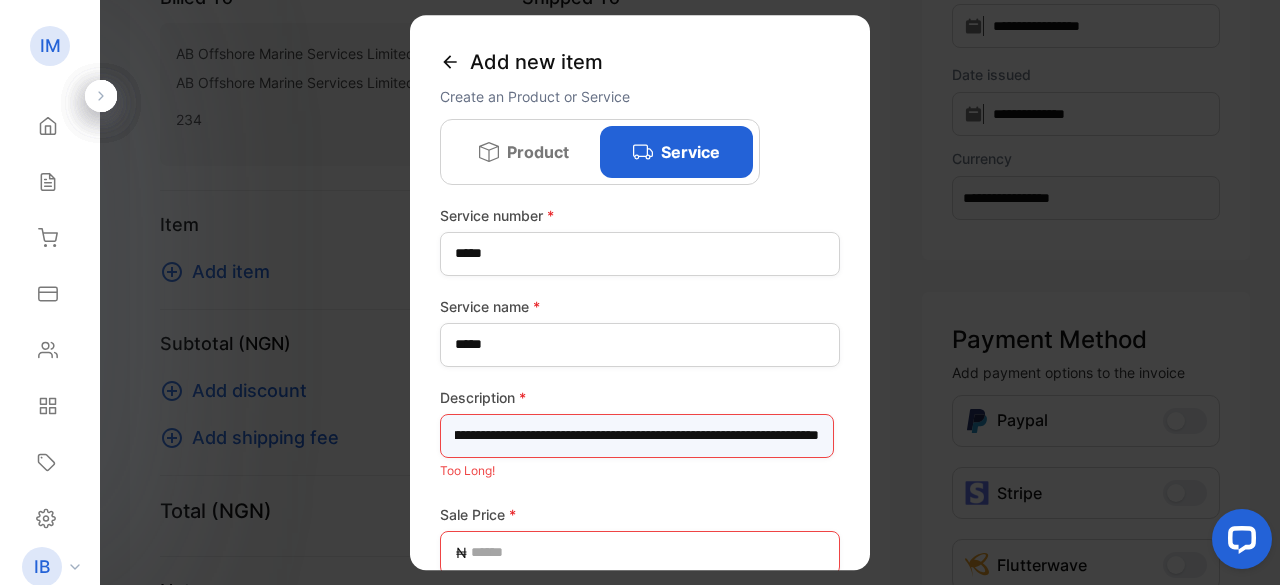 click on "**********" at bounding box center (637, 436) 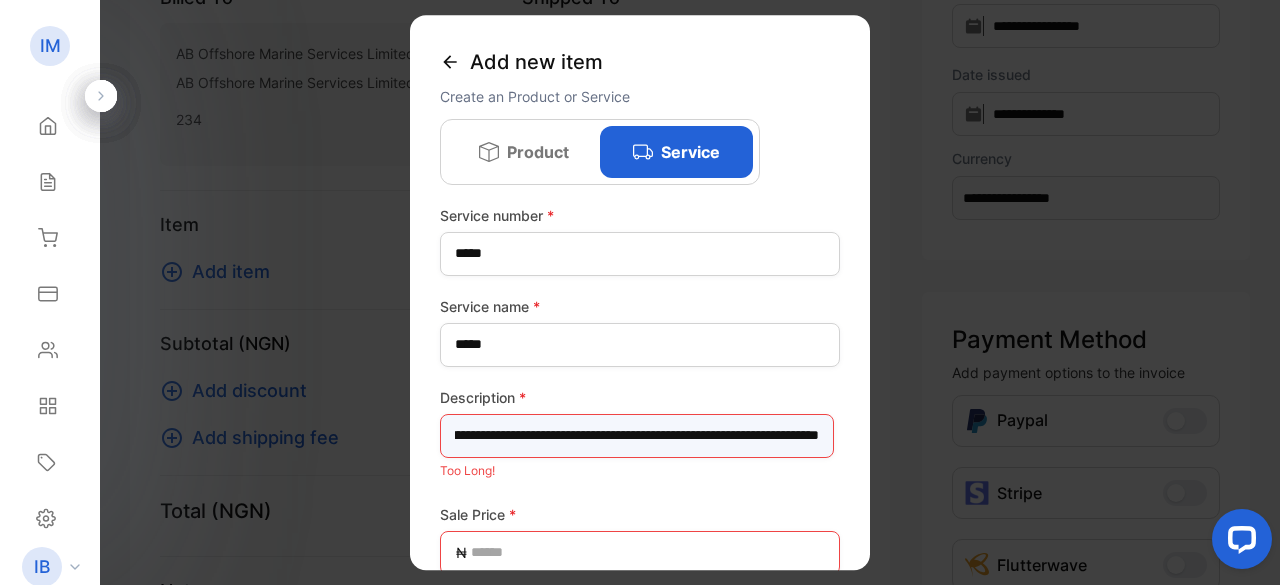 scroll, scrollTop: 0, scrollLeft: 198, axis: horizontal 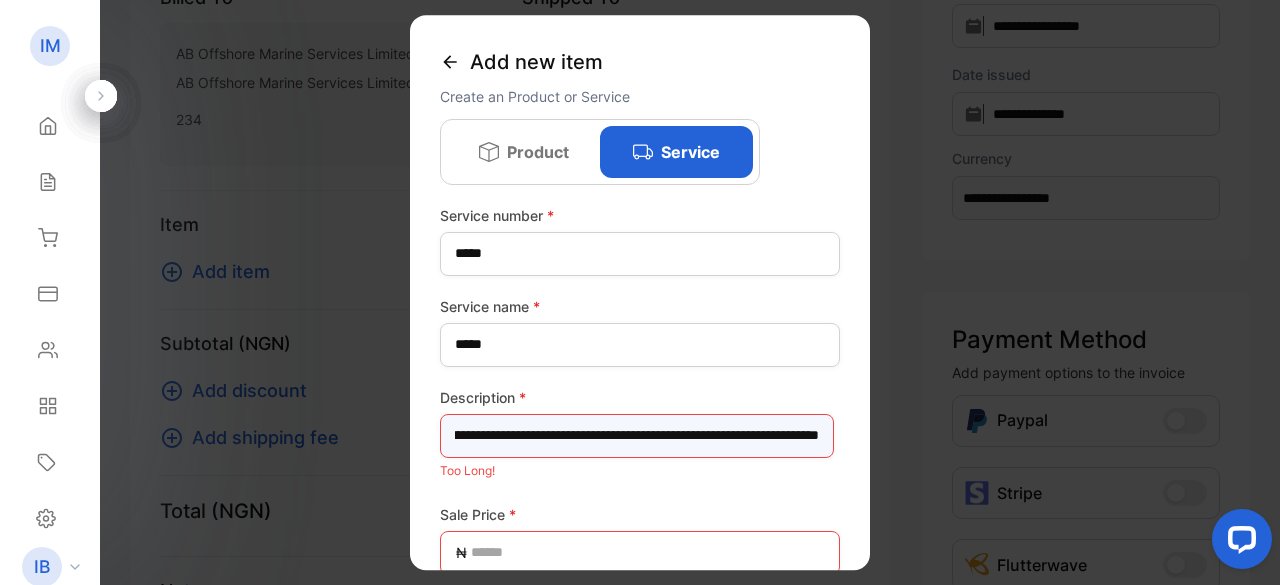 click on "**********" at bounding box center [637, 436] 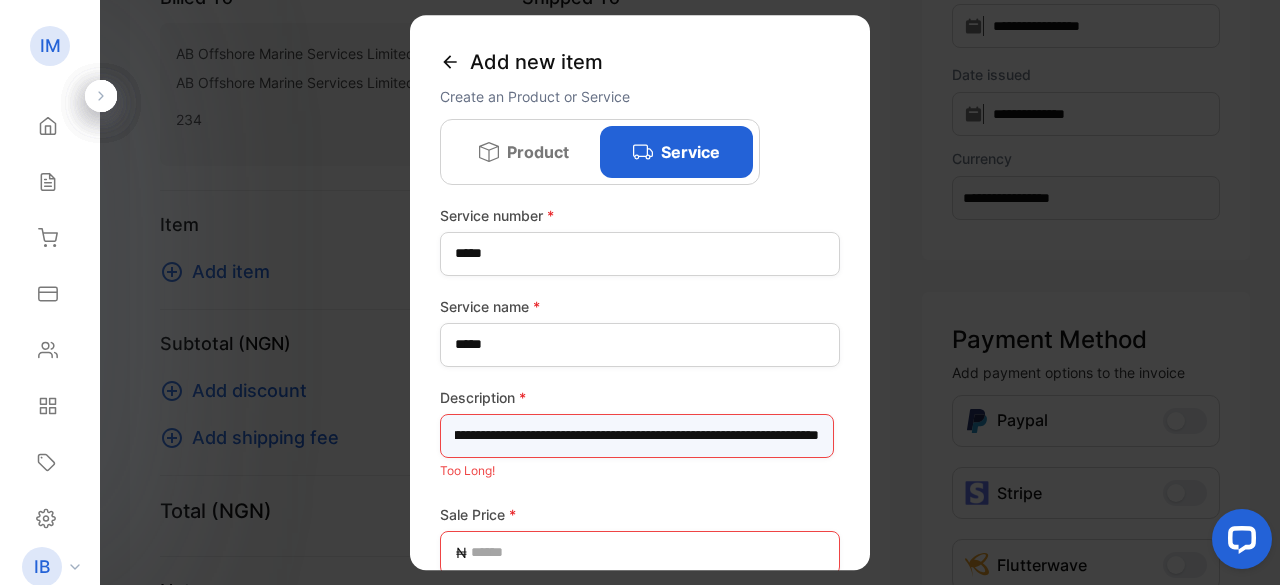 scroll, scrollTop: 0, scrollLeft: 150, axis: horizontal 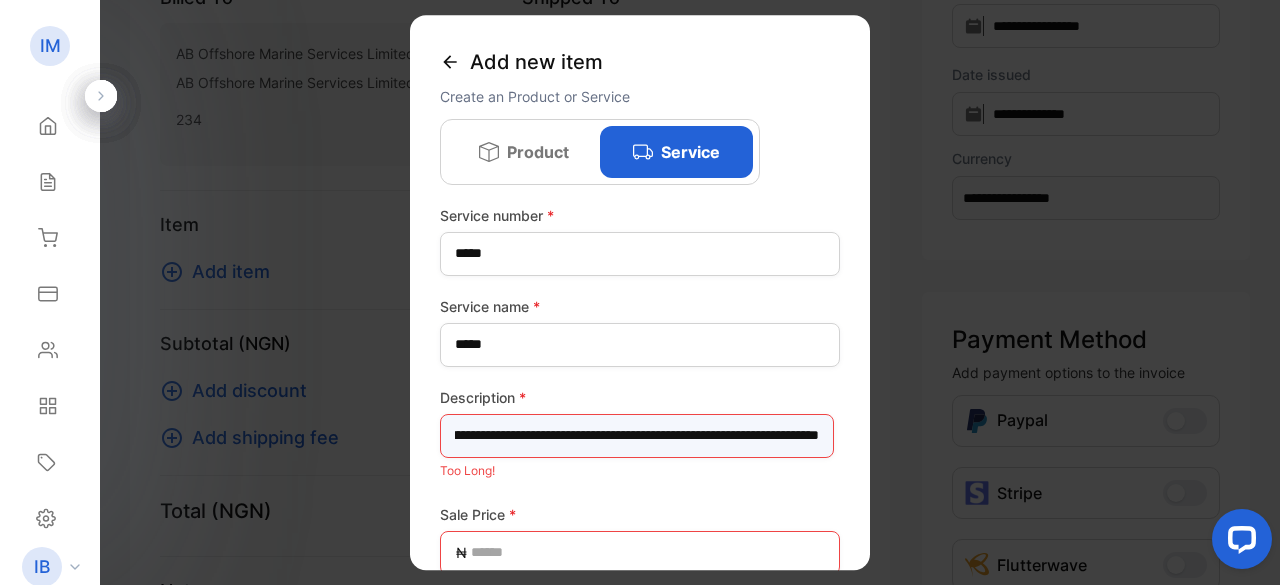click on "**********" at bounding box center [637, 436] 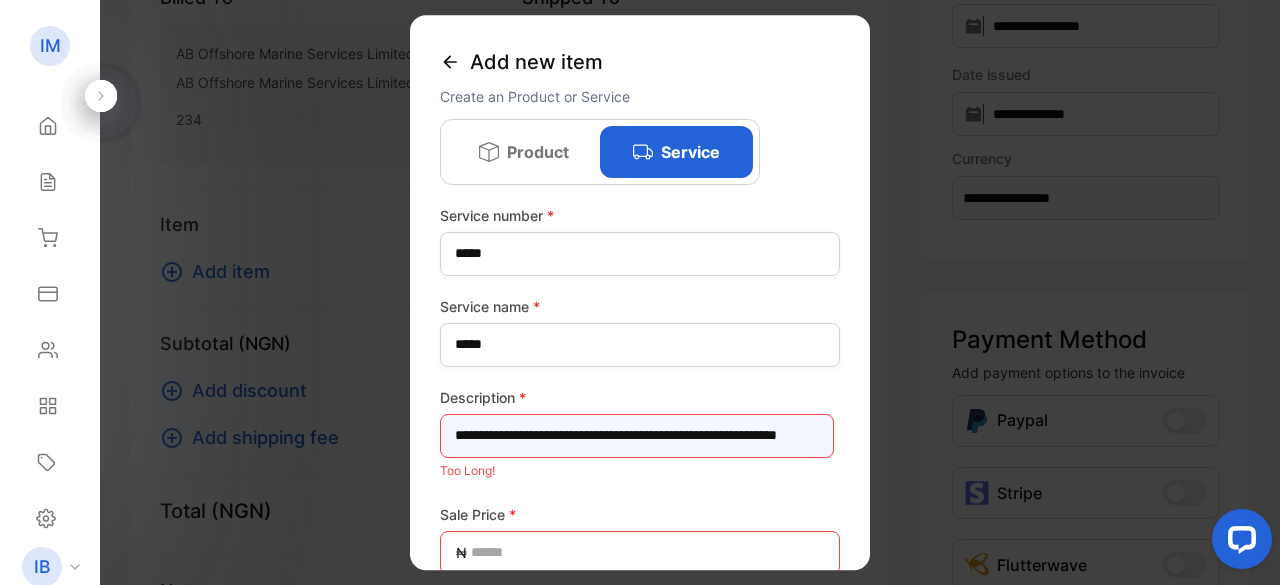 scroll, scrollTop: 0, scrollLeft: 19, axis: horizontal 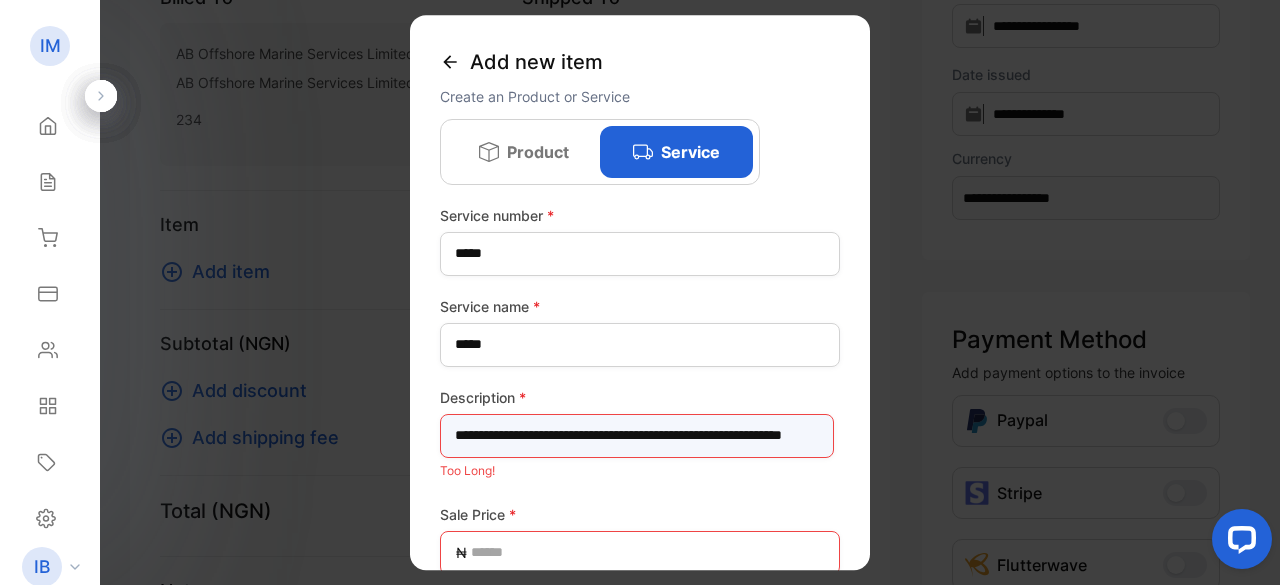 type on "**********" 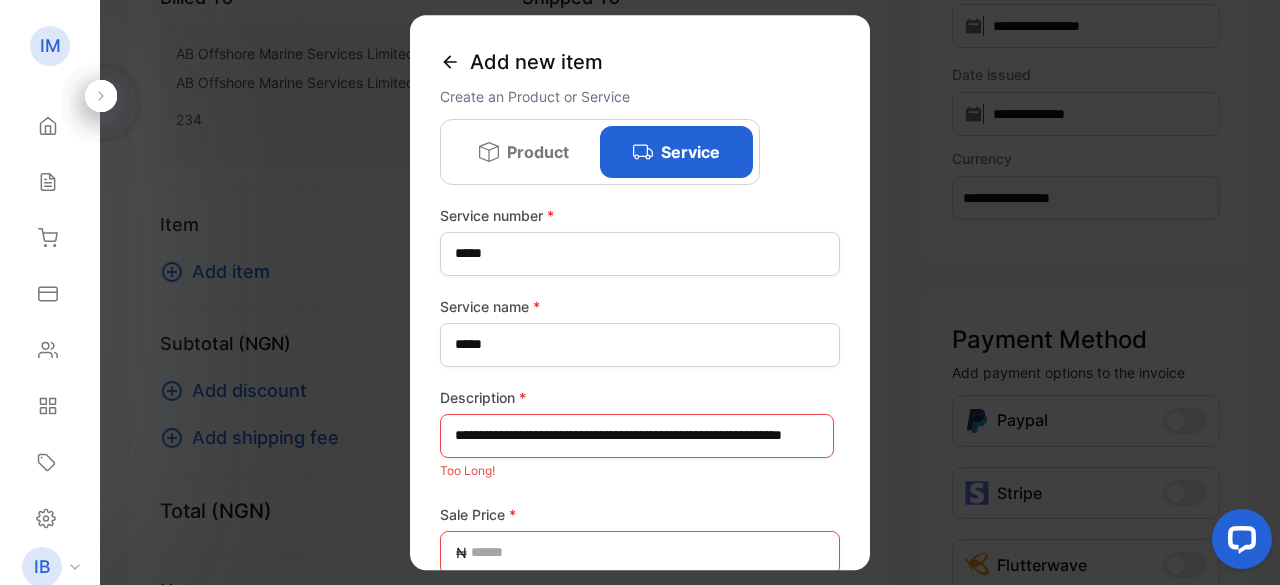 scroll, scrollTop: 0, scrollLeft: 0, axis: both 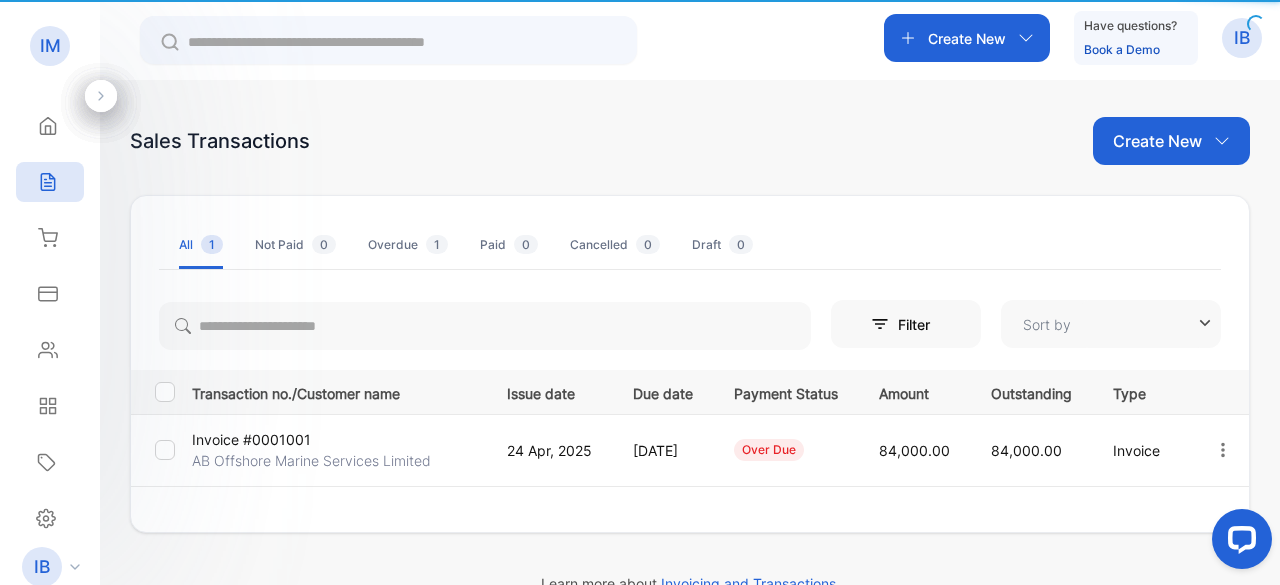 type on "**********" 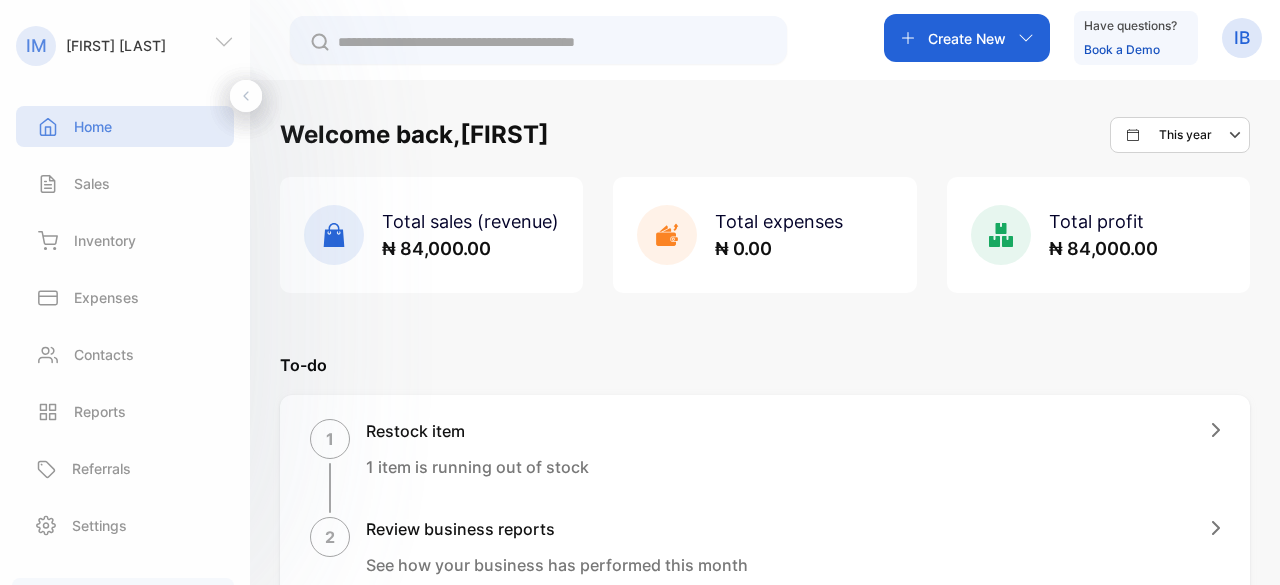 scroll, scrollTop: 0, scrollLeft: 0, axis: both 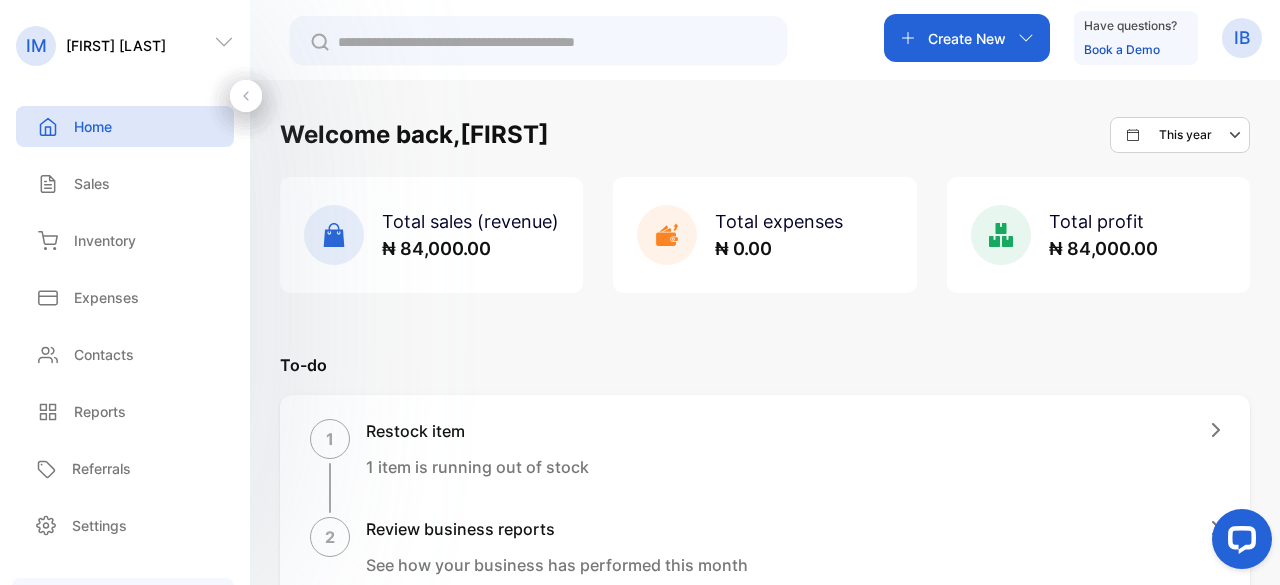 click on "Create New" at bounding box center [967, 38] 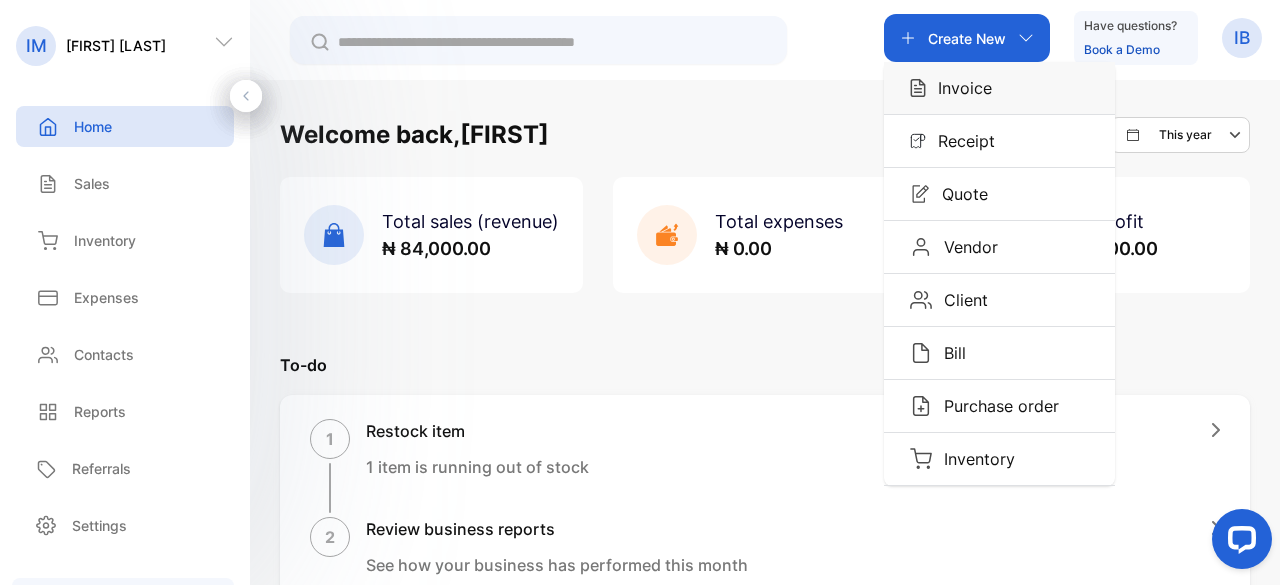 click on "Invoice" at bounding box center [999, 88] 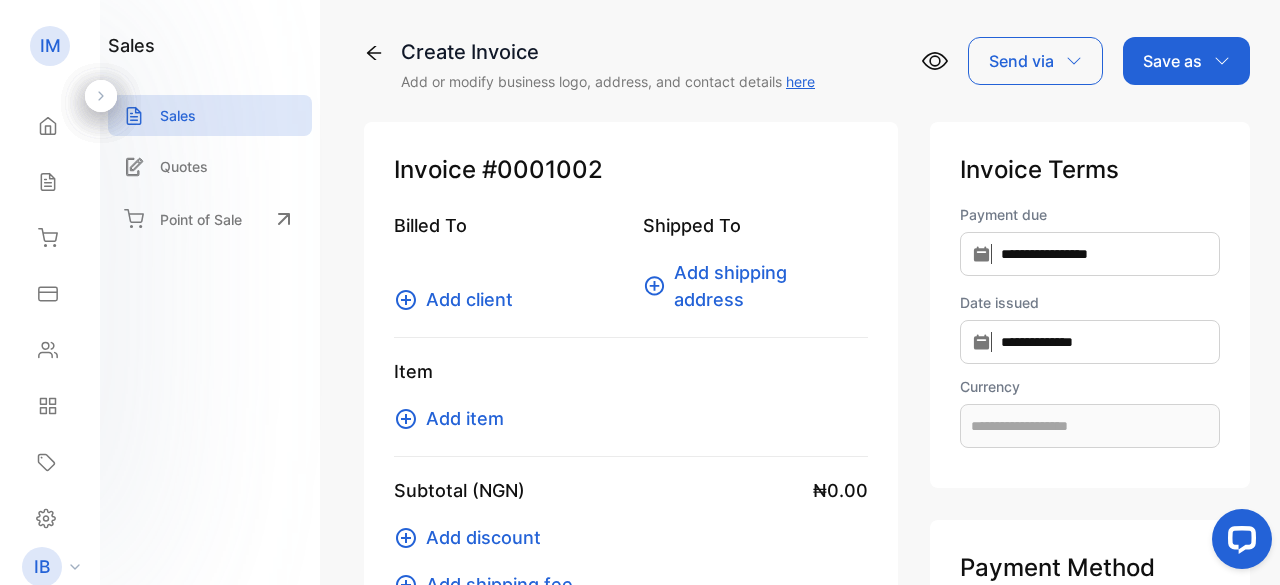 type on "**********" 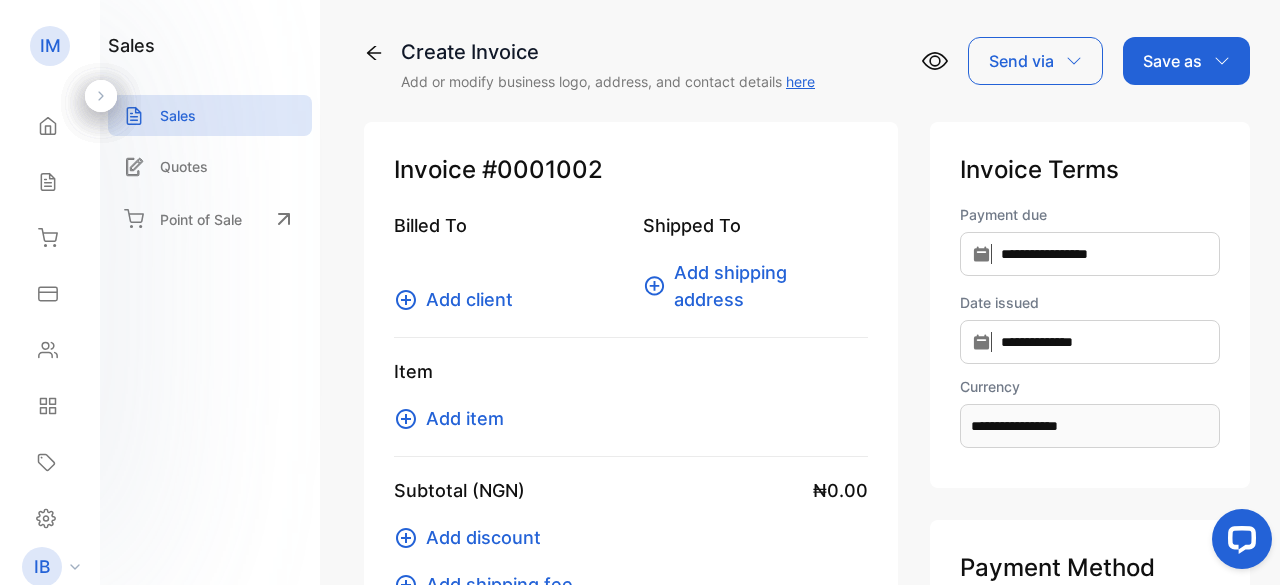 click at bounding box center (101, 96) 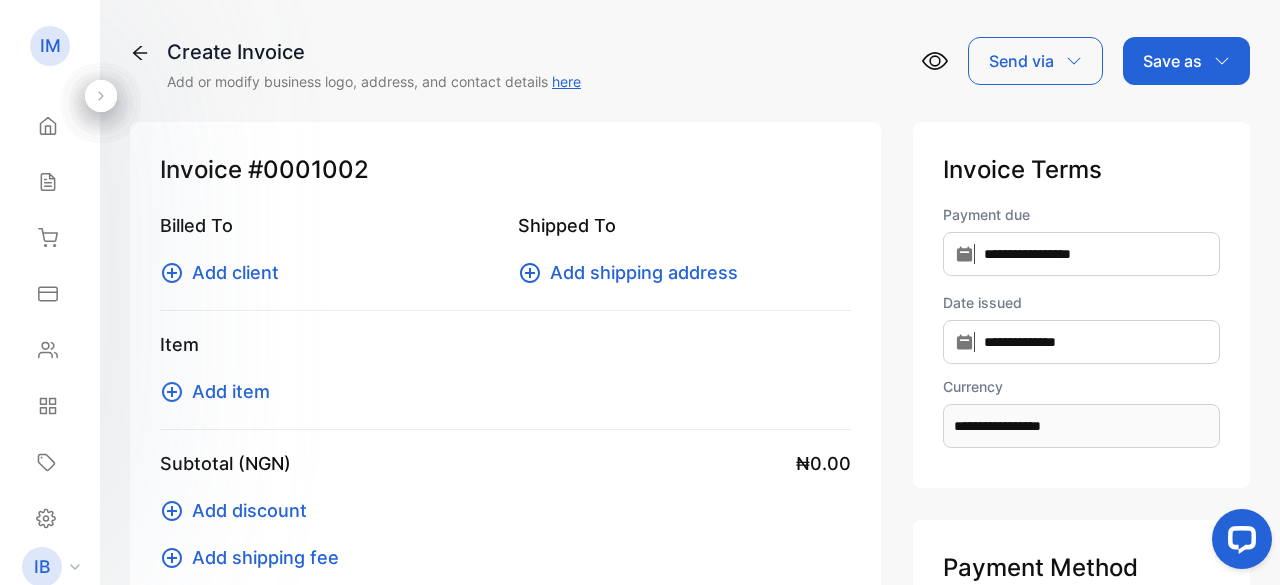 click on "Add client" at bounding box center [235, 272] 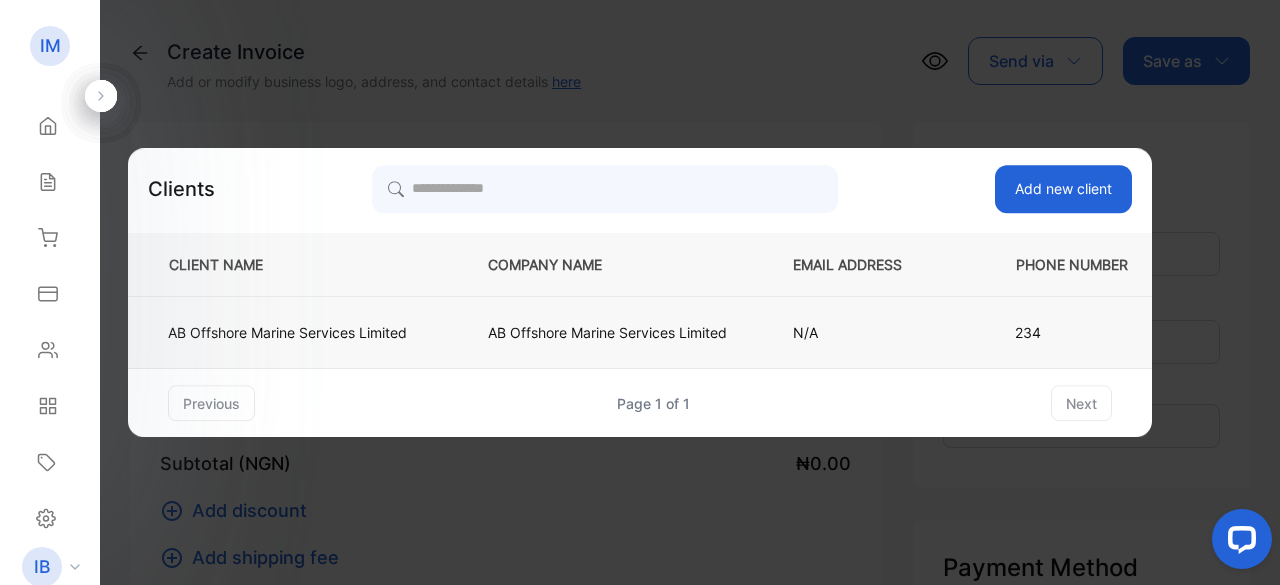 click on "AB Offshore Marine    Services Limited" at bounding box center (287, 332) 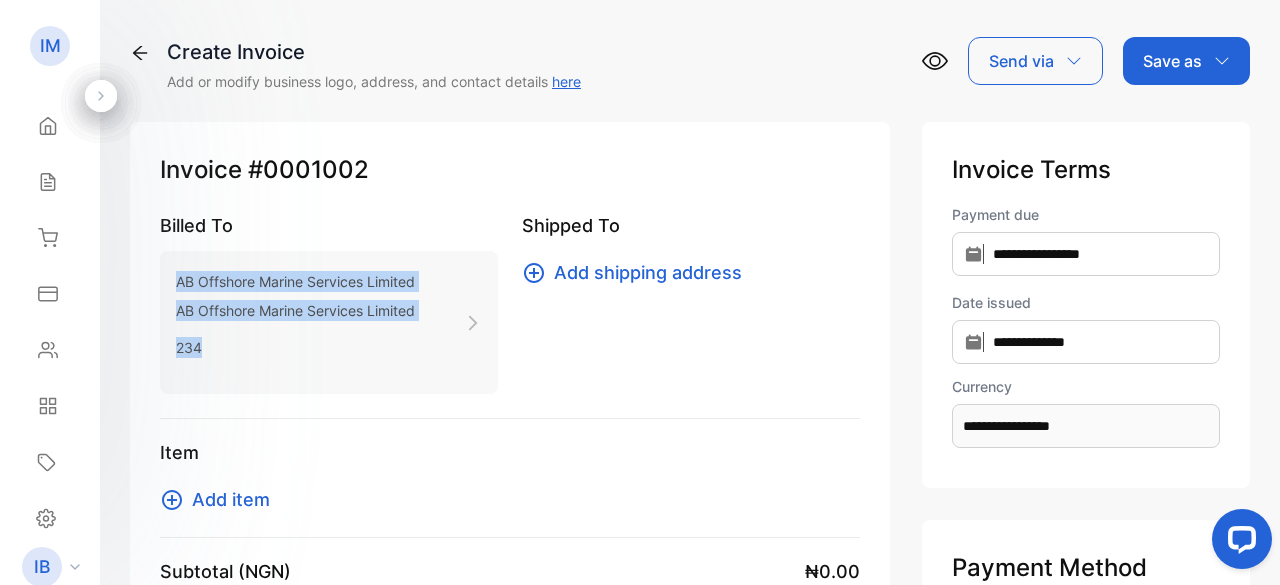 drag, startPoint x: 238, startPoint y: 350, endPoint x: 133, endPoint y: 277, distance: 127.88276 